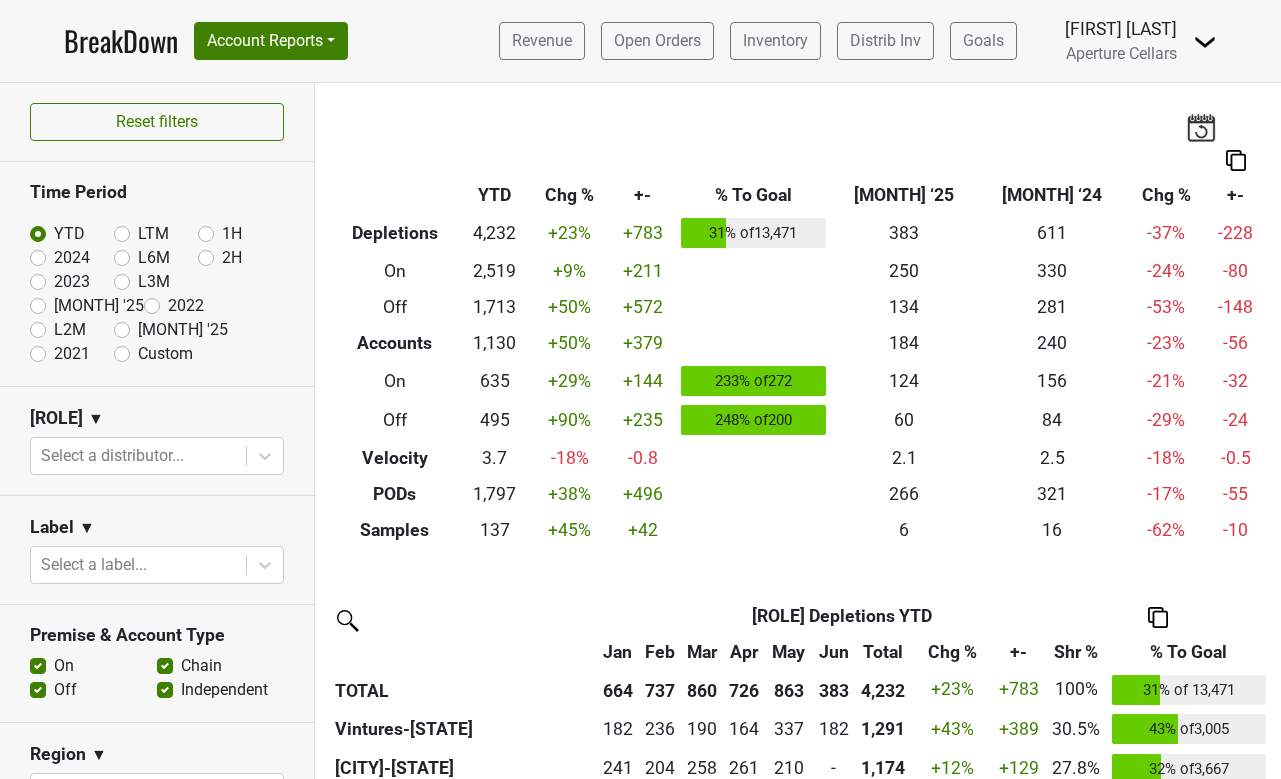 scroll, scrollTop: 0, scrollLeft: 0, axis: both 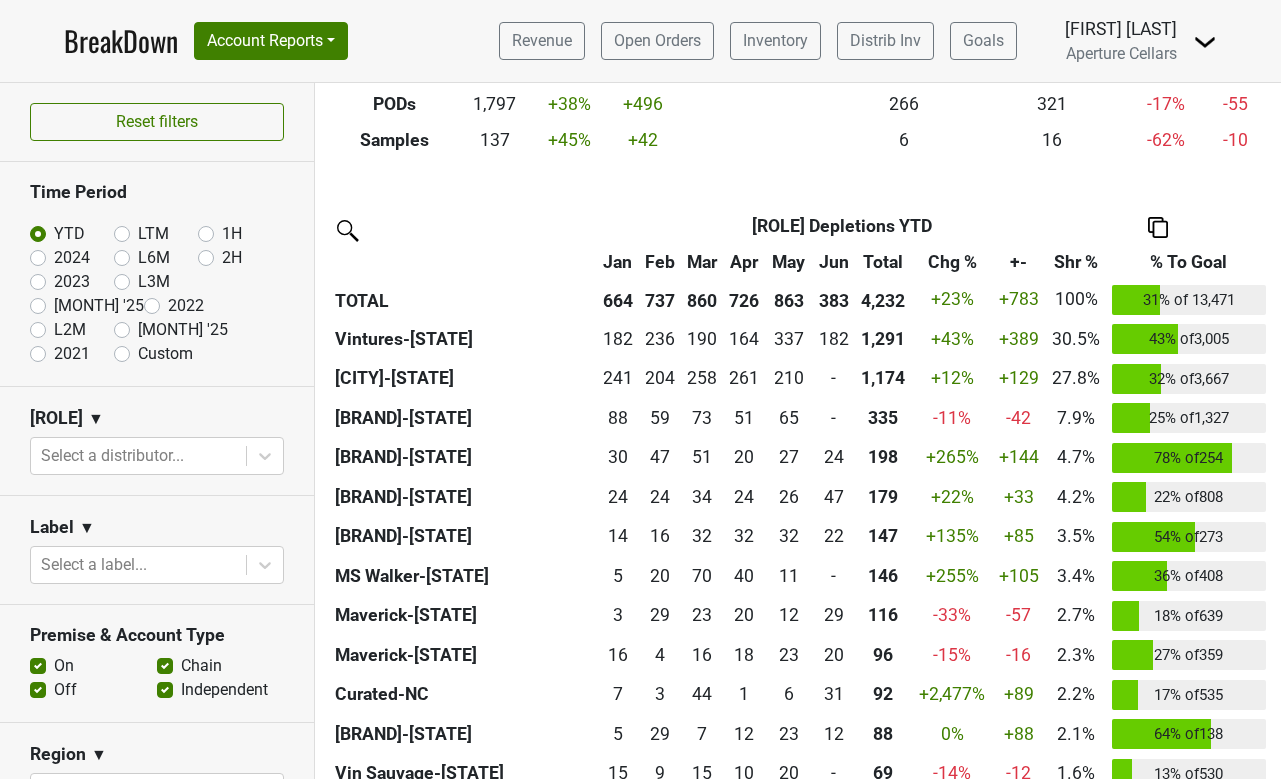 click on "Jun '25" at bounding box center (183, 330) 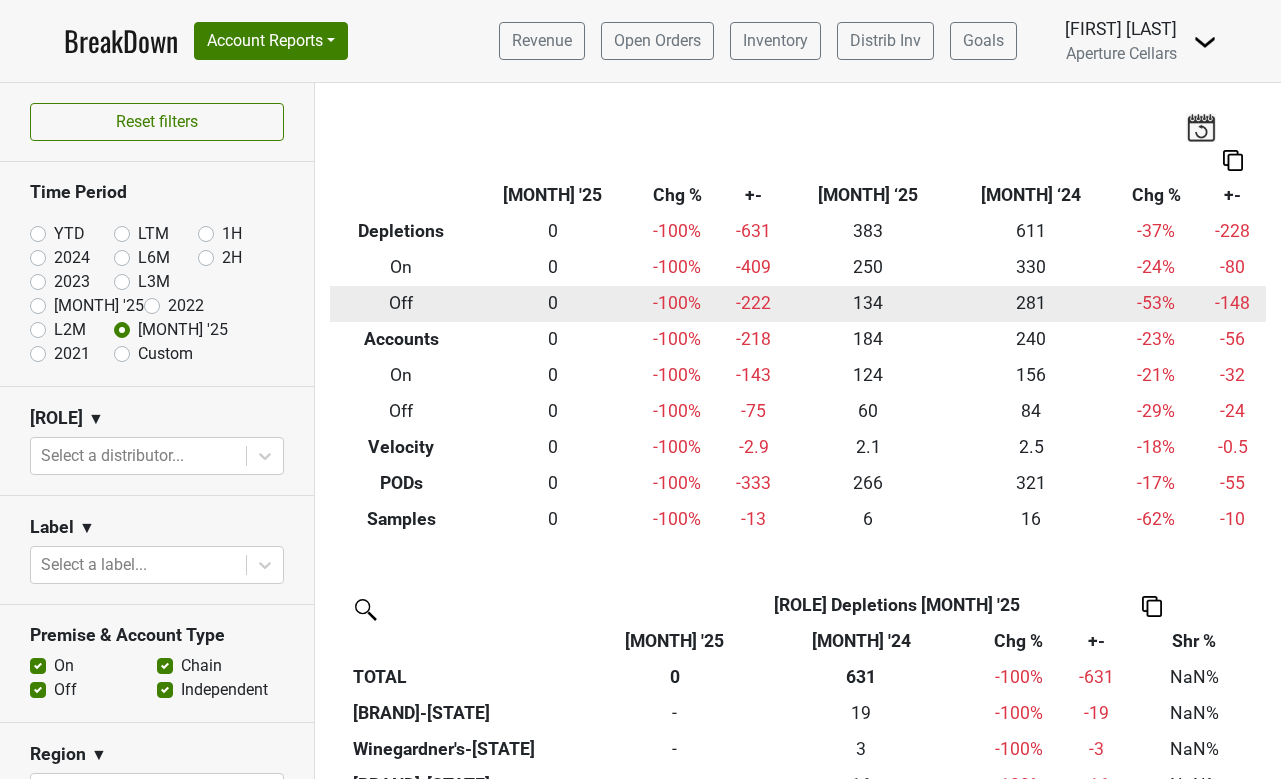 scroll, scrollTop: 0, scrollLeft: 0, axis: both 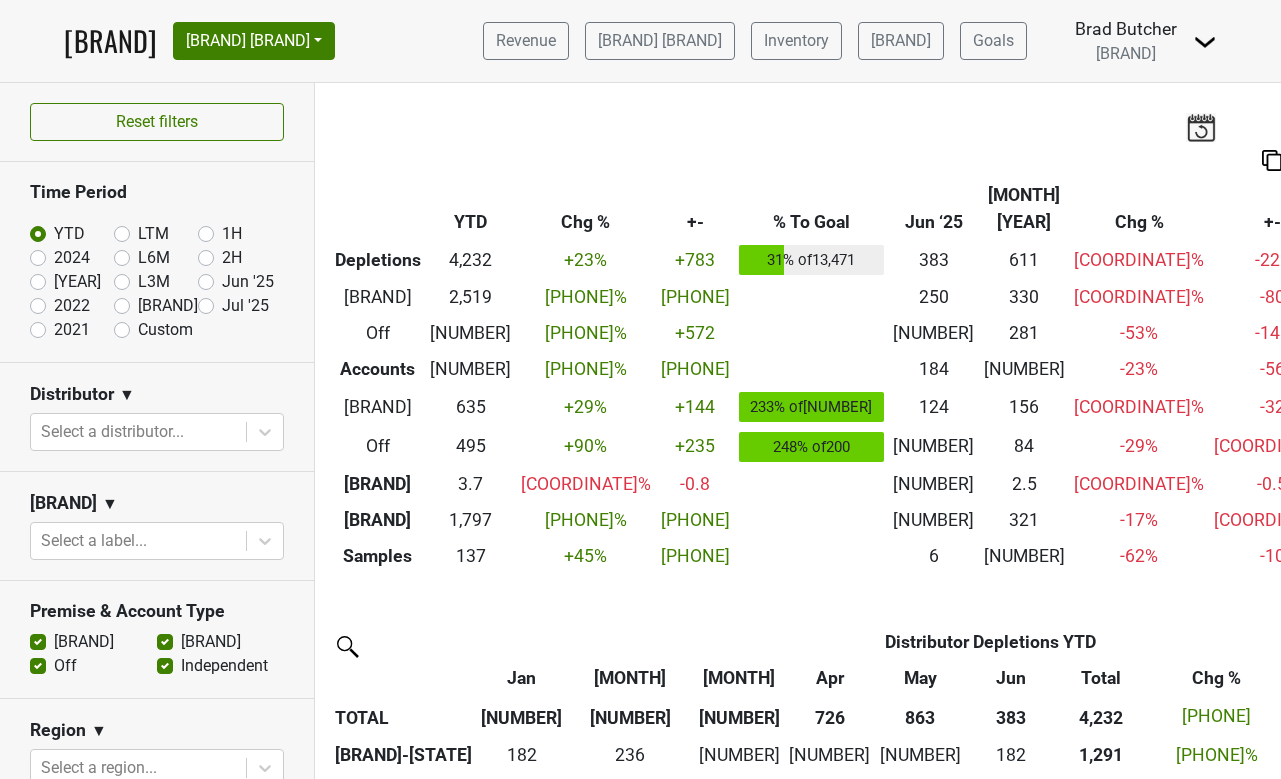 click on "Jun '25" at bounding box center [248, 282] 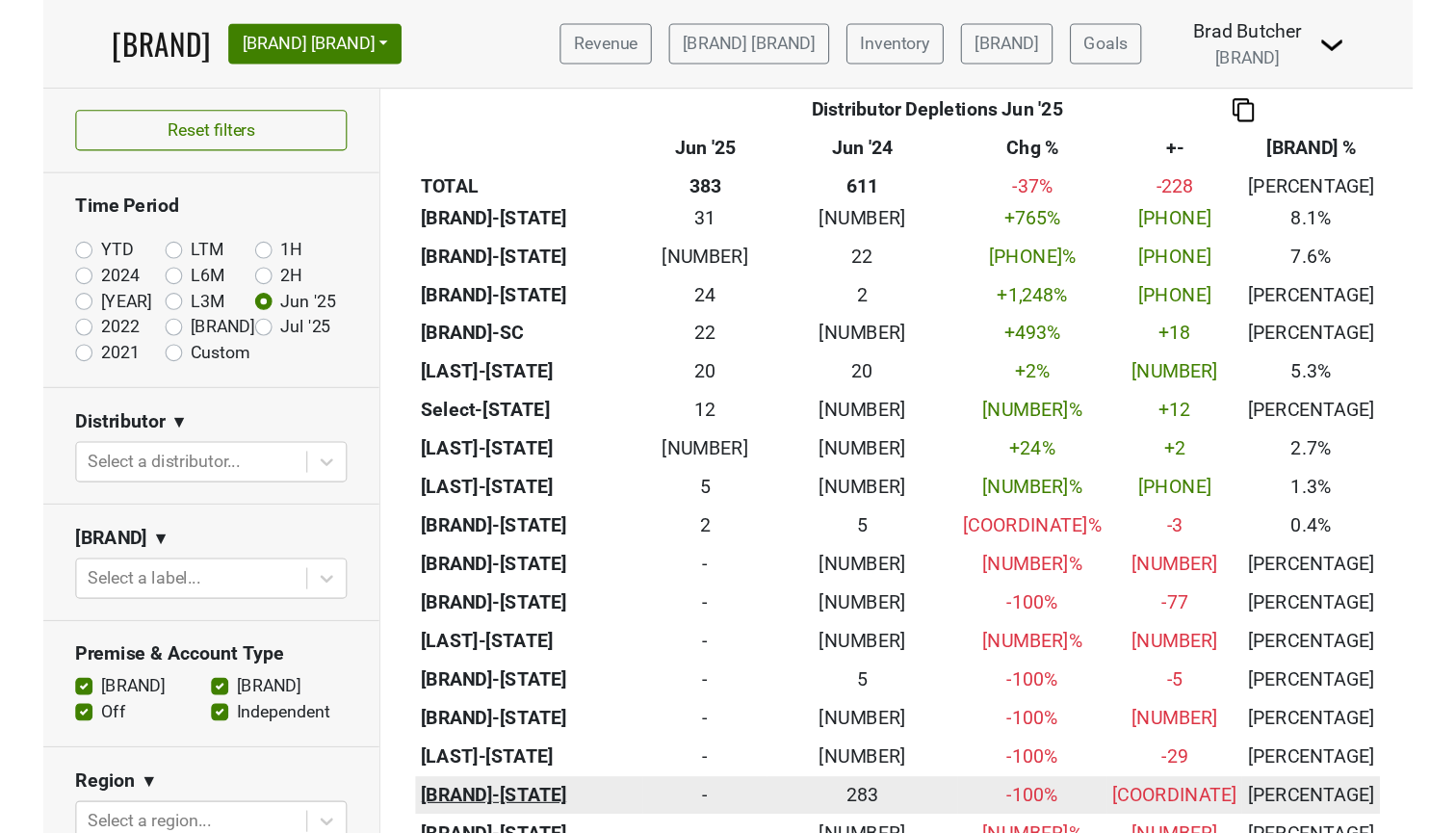 scroll, scrollTop: 520, scrollLeft: 0, axis: vertical 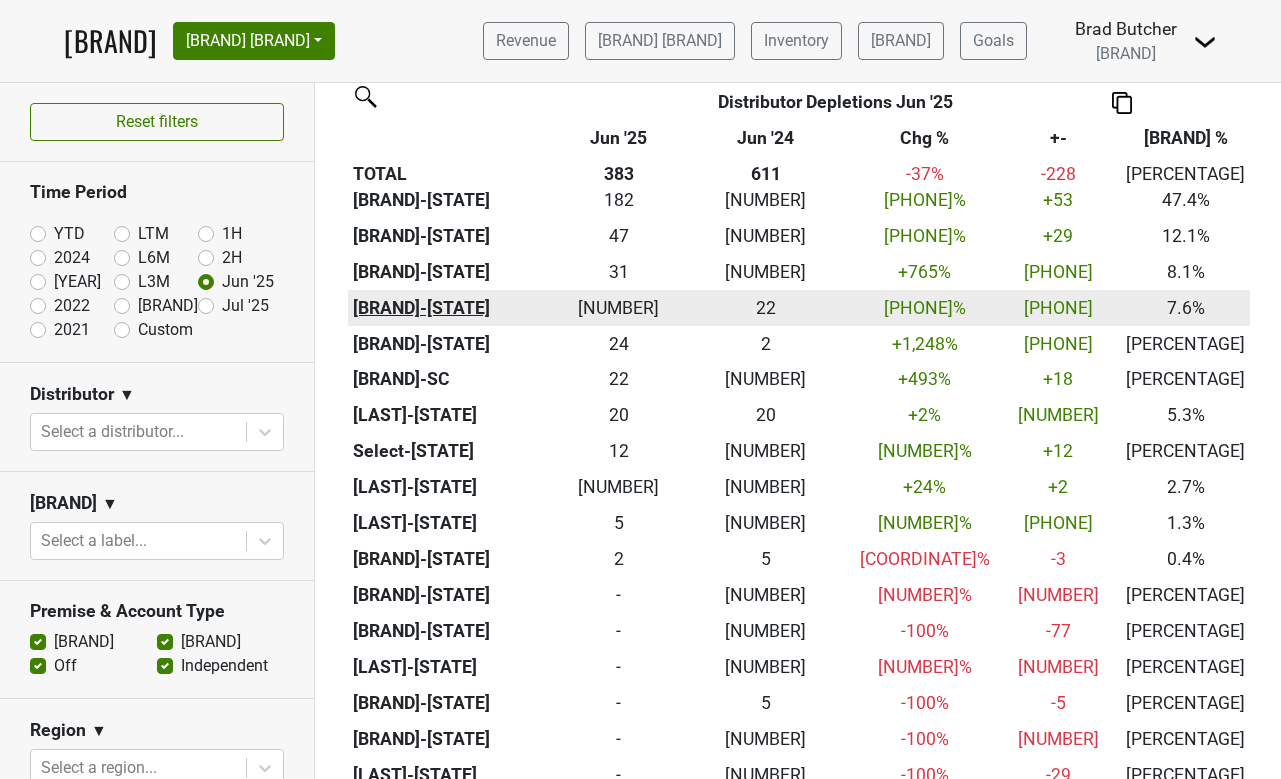 click on "[BRAND]" at bounding box center (454, 236) 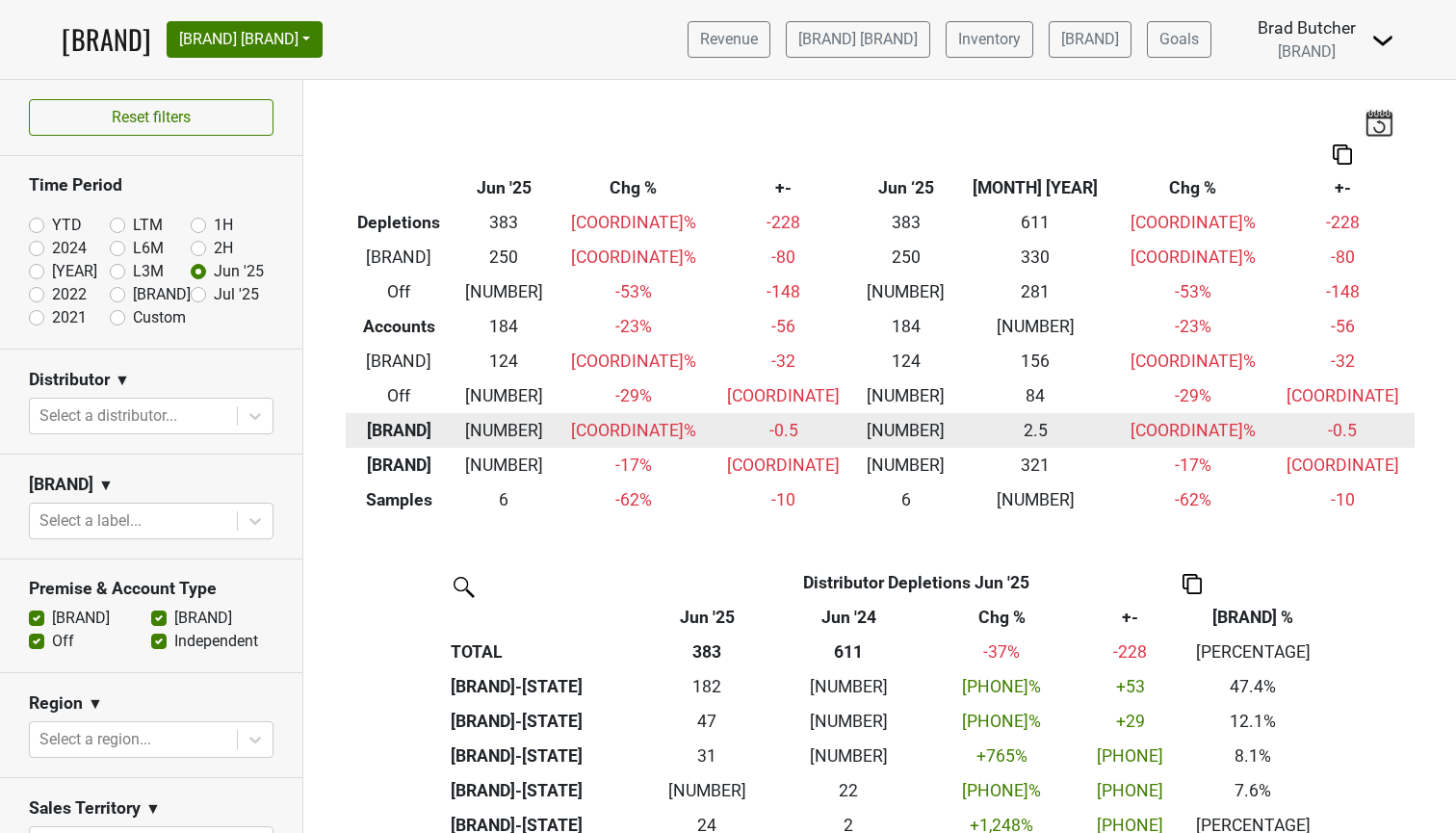 scroll, scrollTop: 0, scrollLeft: 0, axis: both 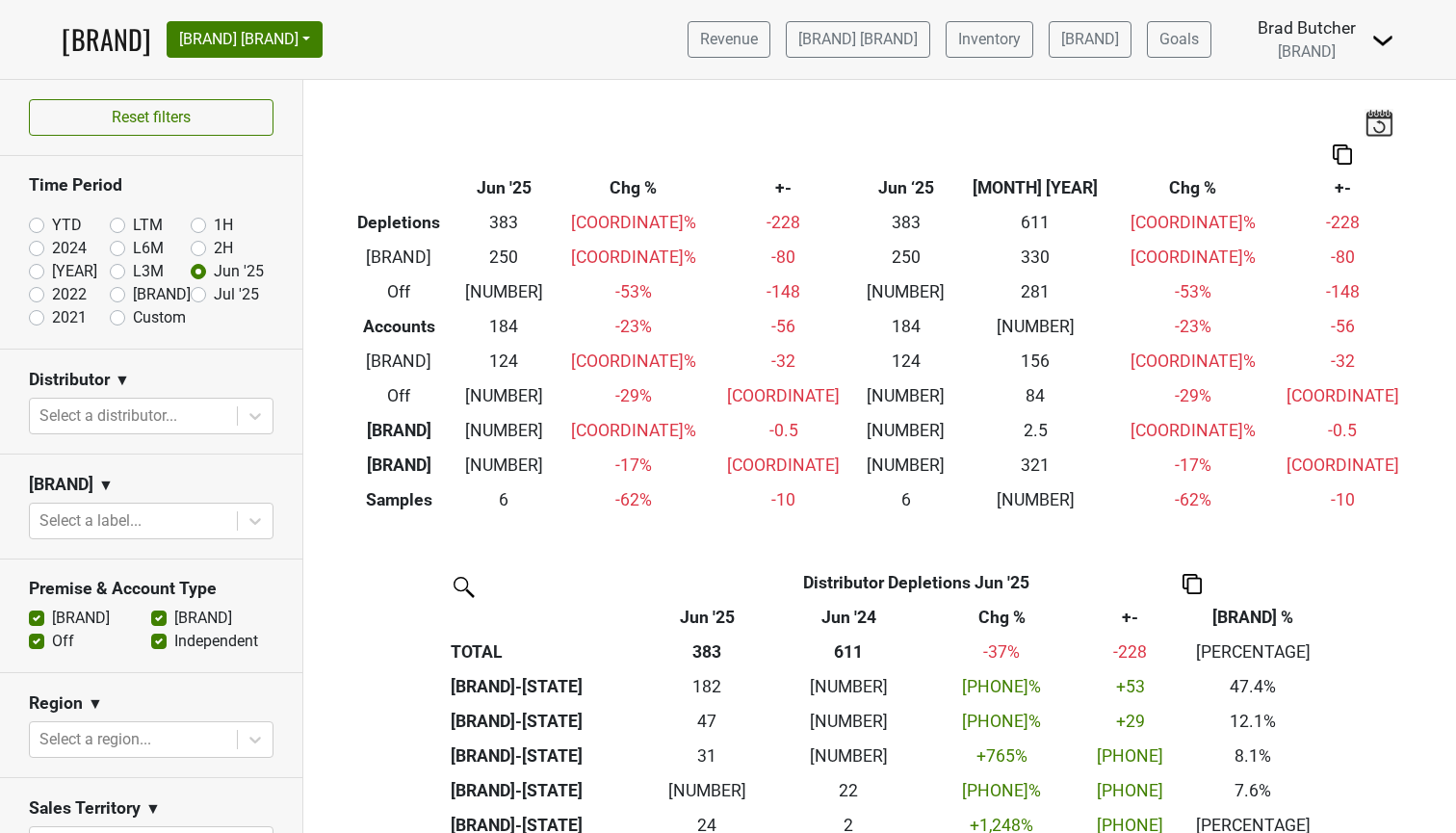 click on "YTD" at bounding box center (66, 225) 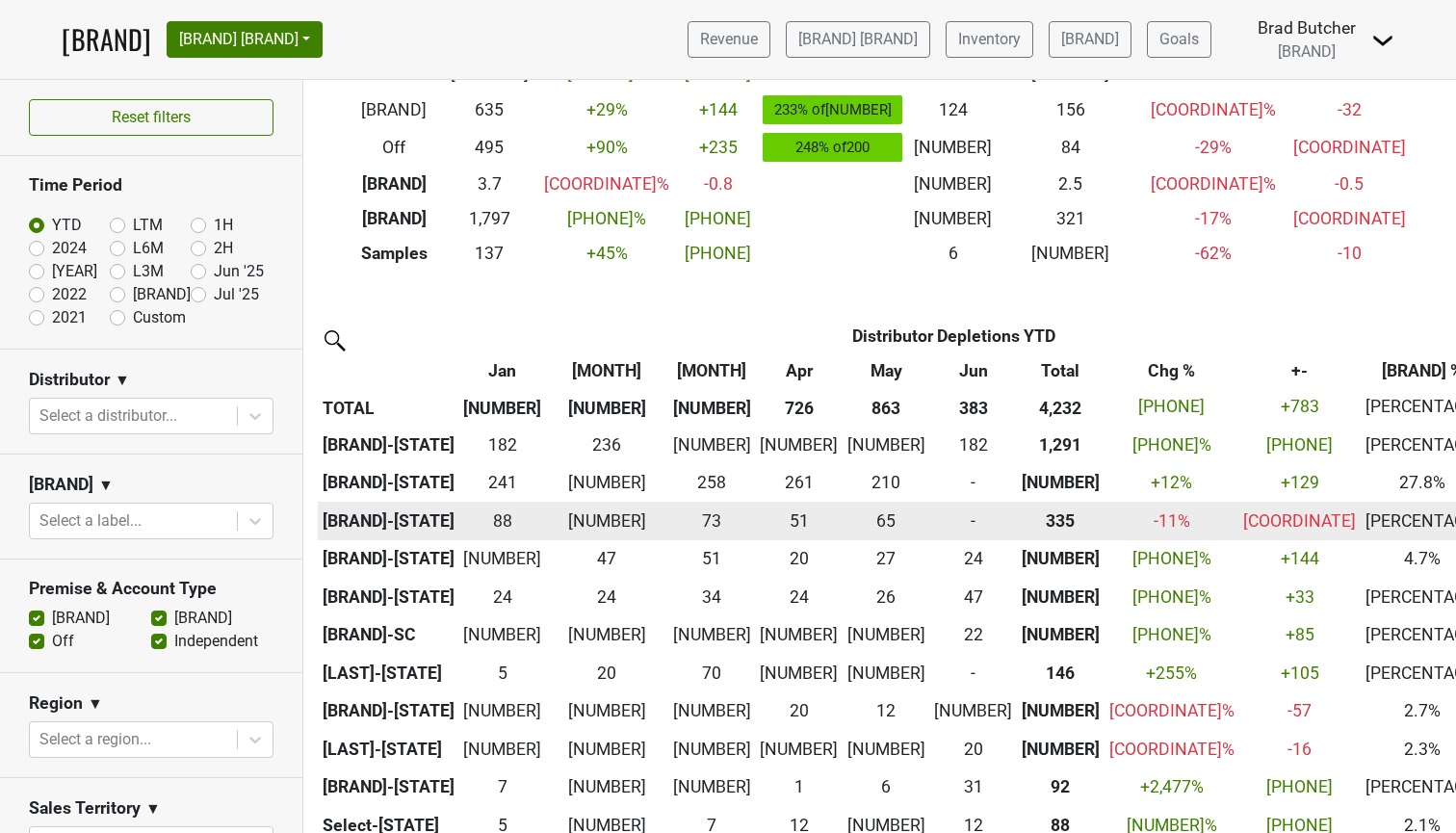 scroll, scrollTop: 270, scrollLeft: 0, axis: vertical 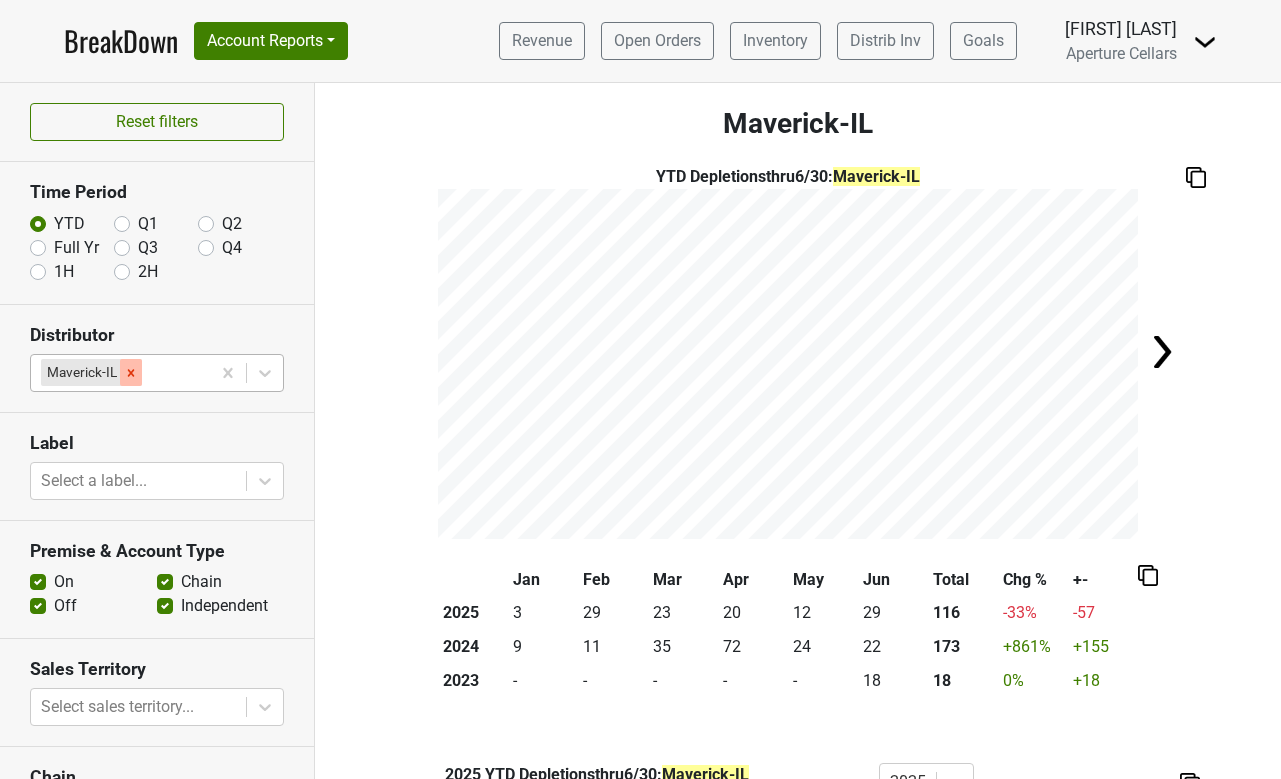 click at bounding box center (131, 373) 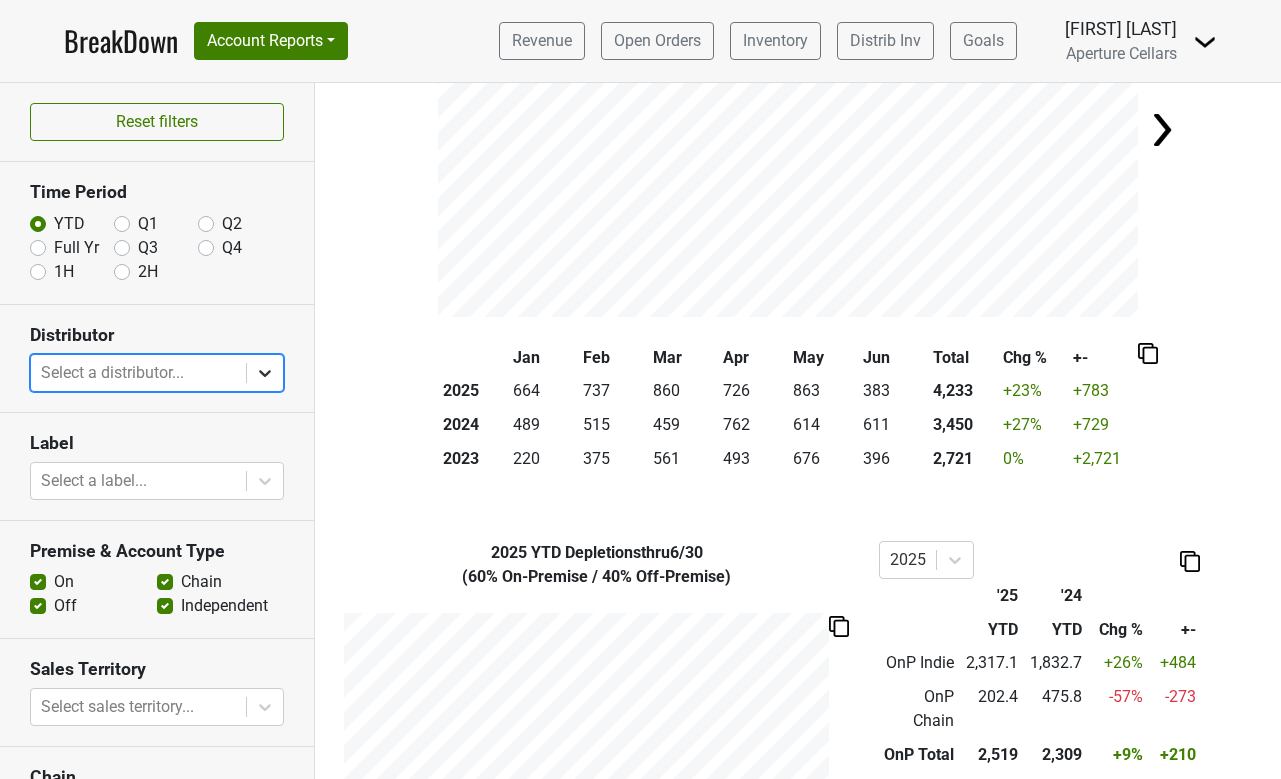 scroll, scrollTop: 243, scrollLeft: 0, axis: vertical 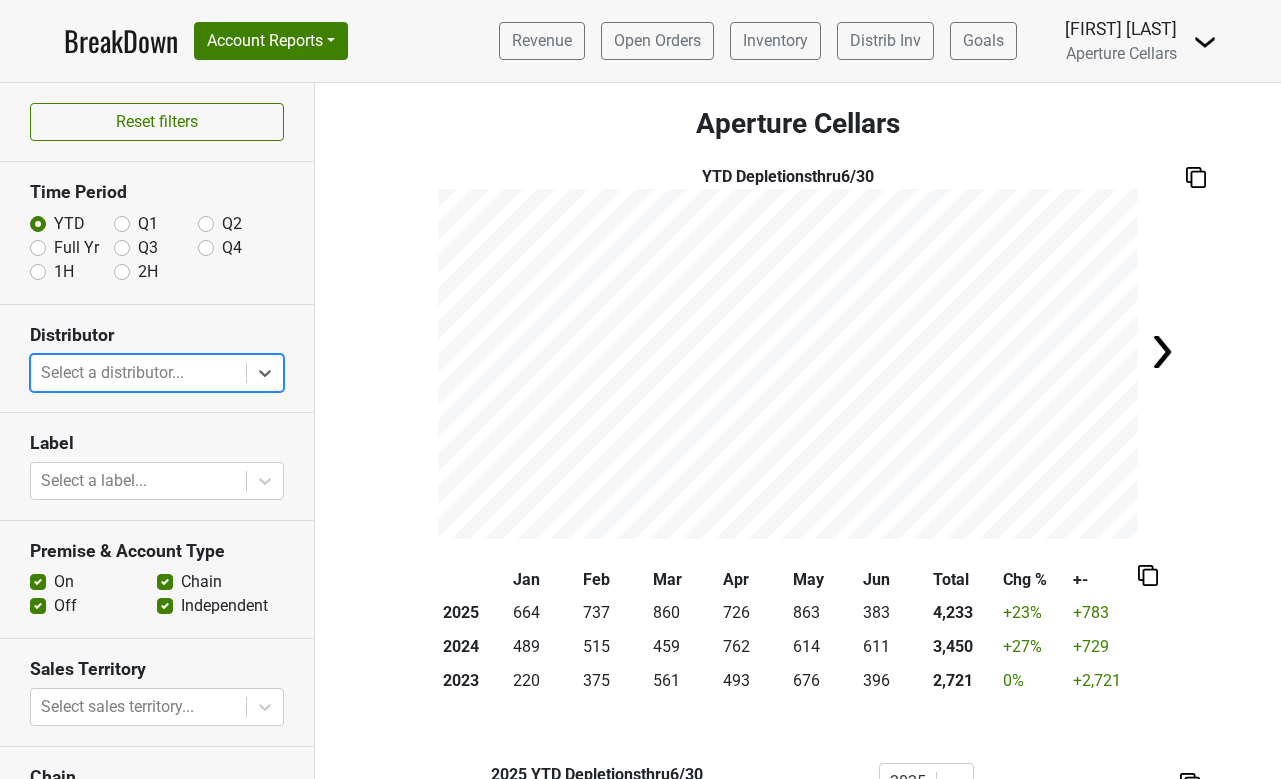 click on "BreakDown" at bounding box center [121, 41] 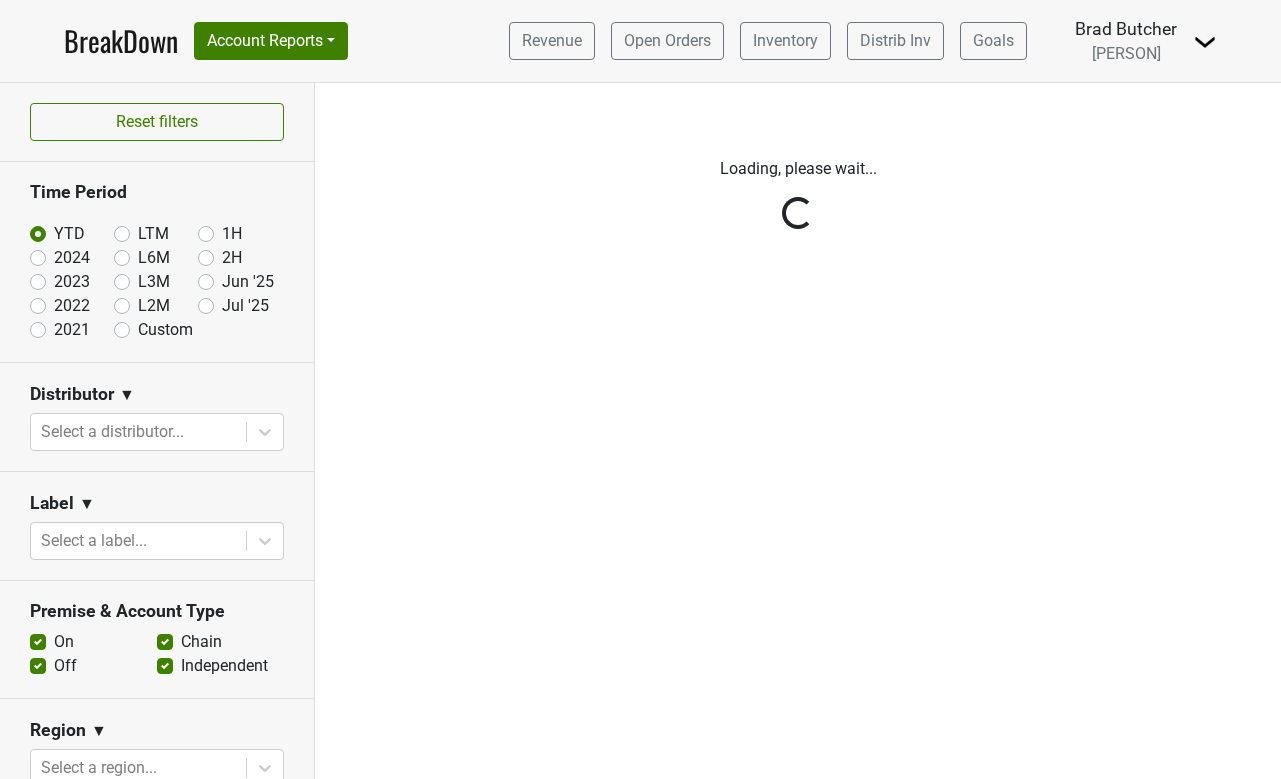 scroll, scrollTop: 0, scrollLeft: 0, axis: both 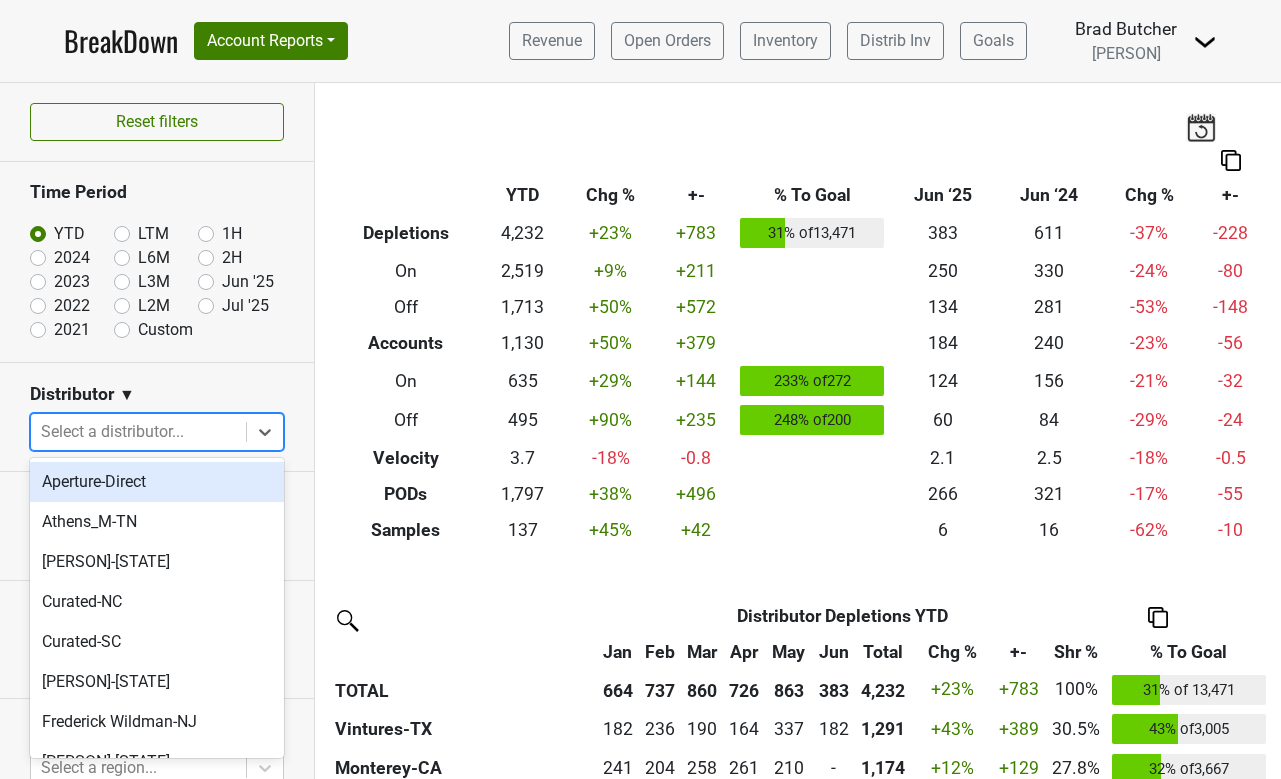 click at bounding box center [138, 432] 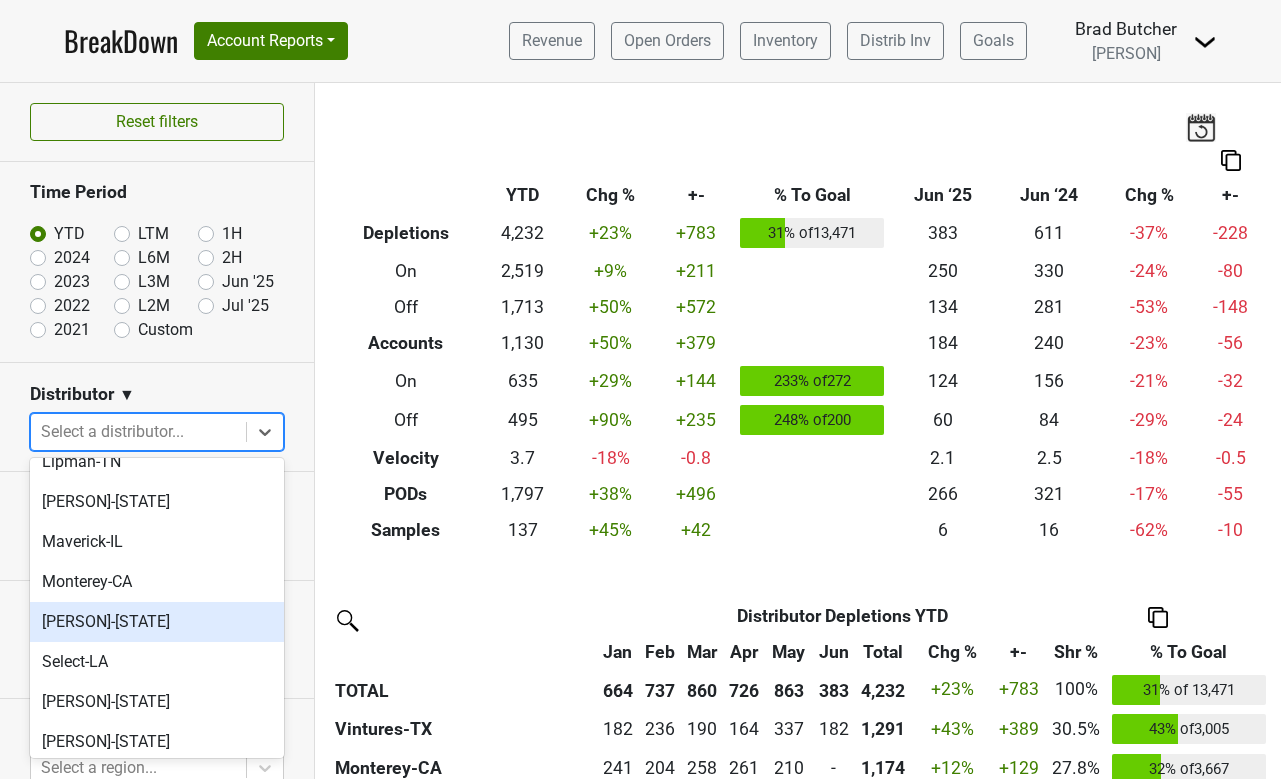 scroll, scrollTop: 418, scrollLeft: 0, axis: vertical 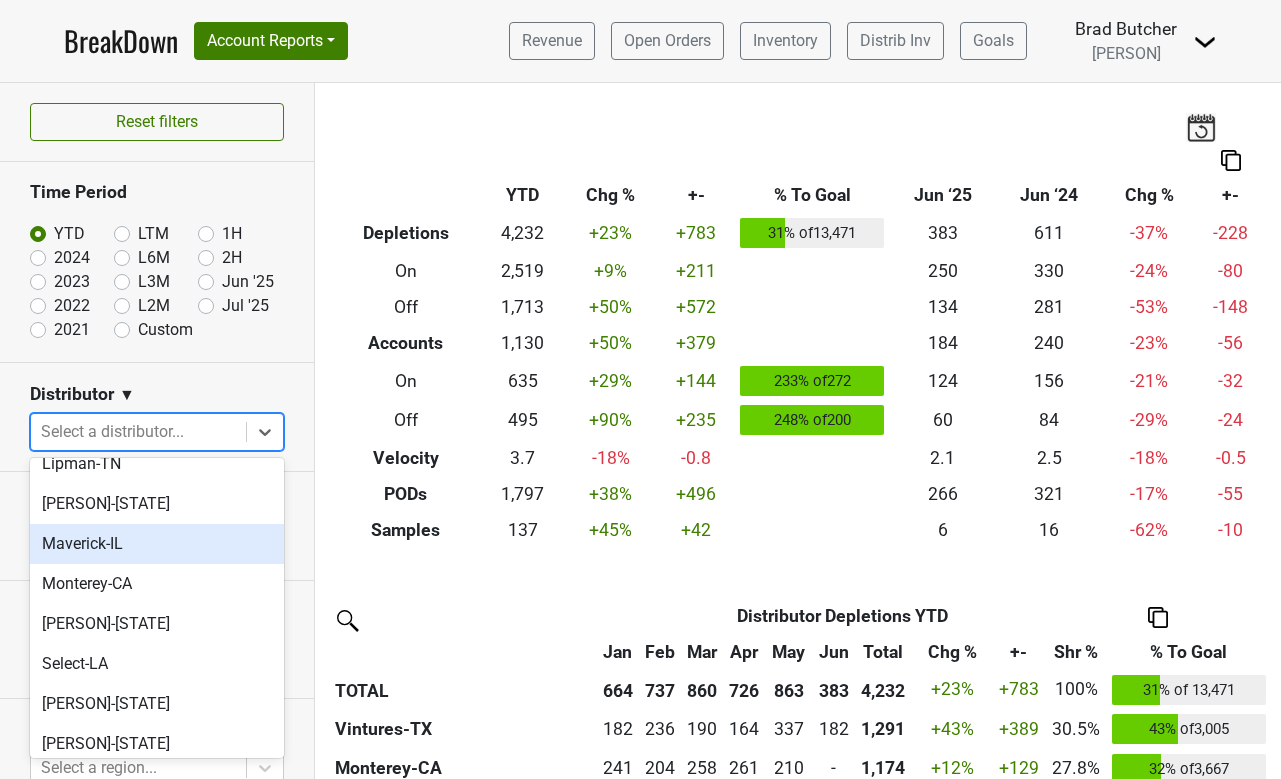 click on "Maverick-IL" at bounding box center (157, 544) 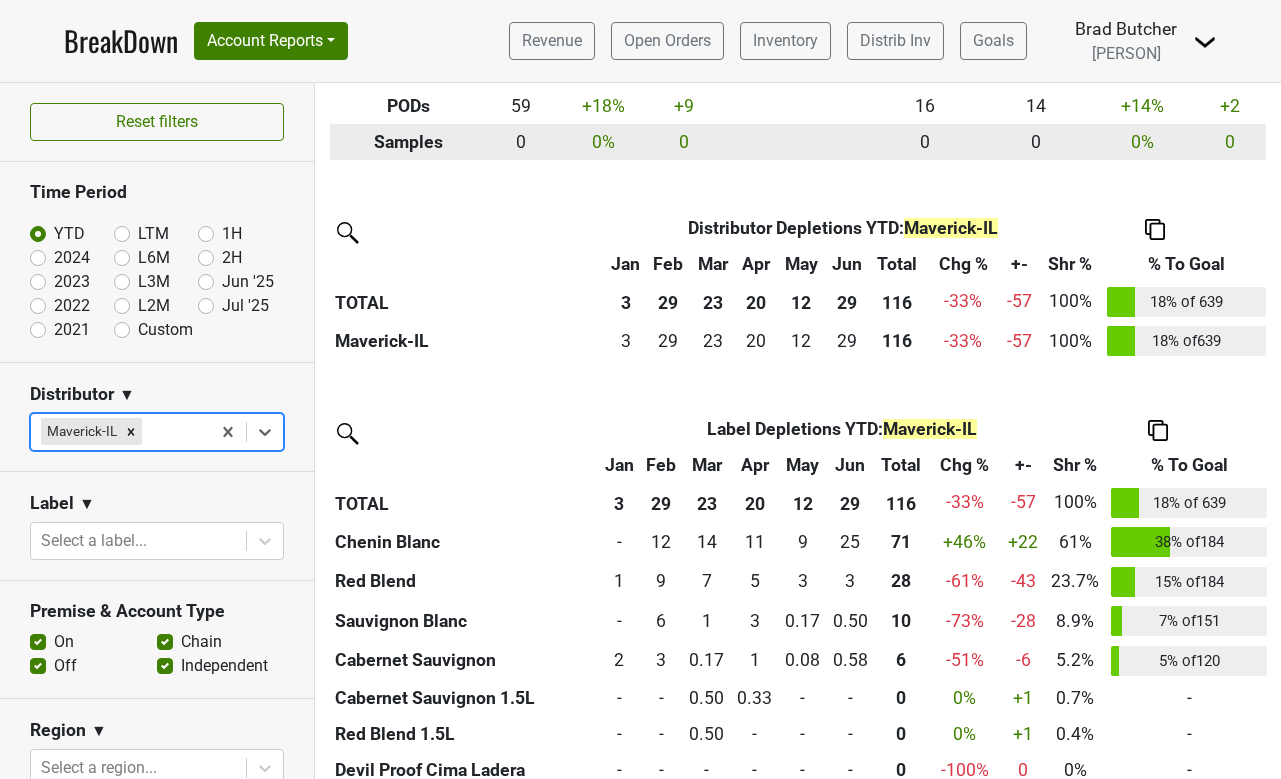 scroll, scrollTop: 427, scrollLeft: 0, axis: vertical 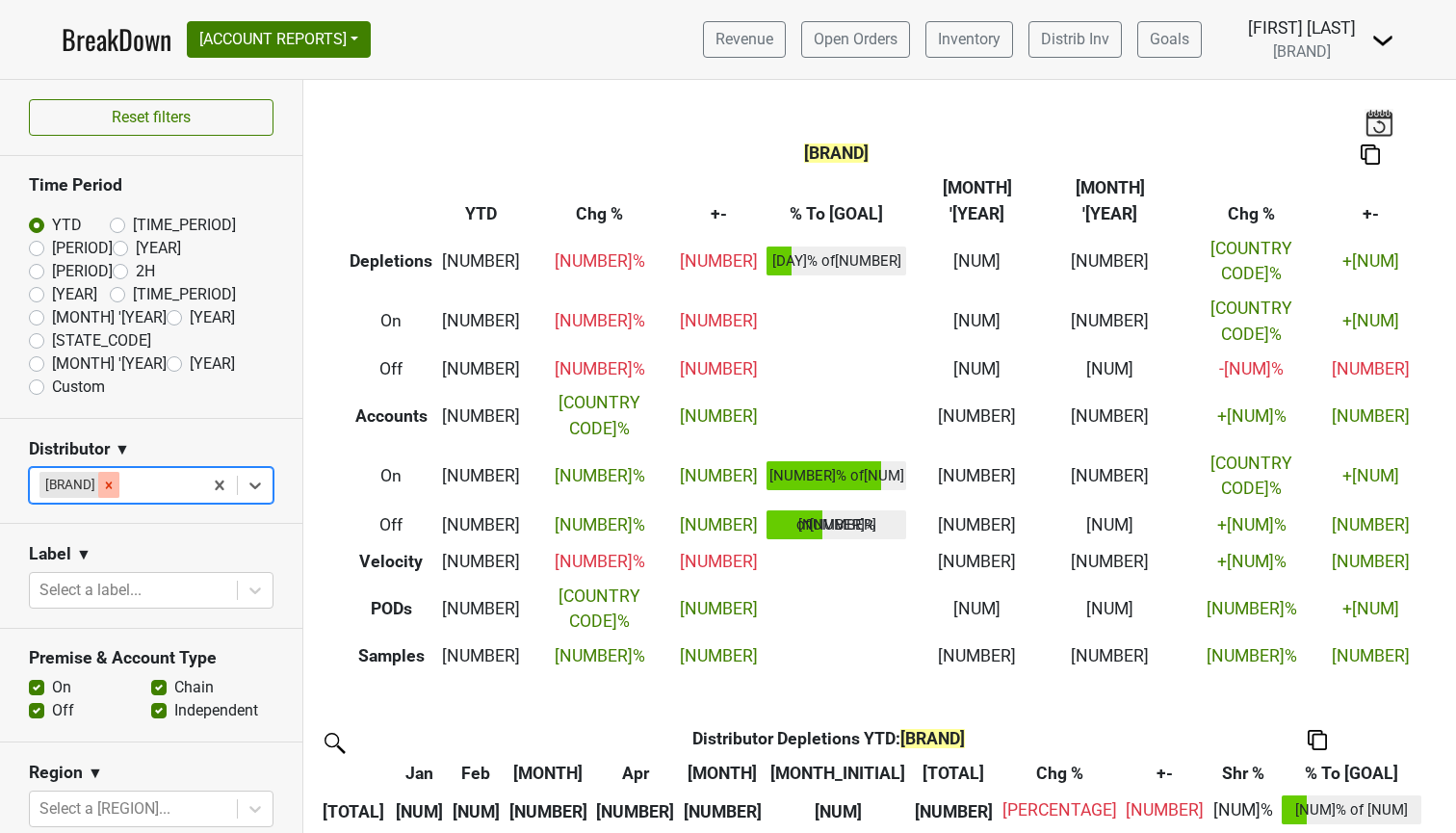 click at bounding box center [109, 484] 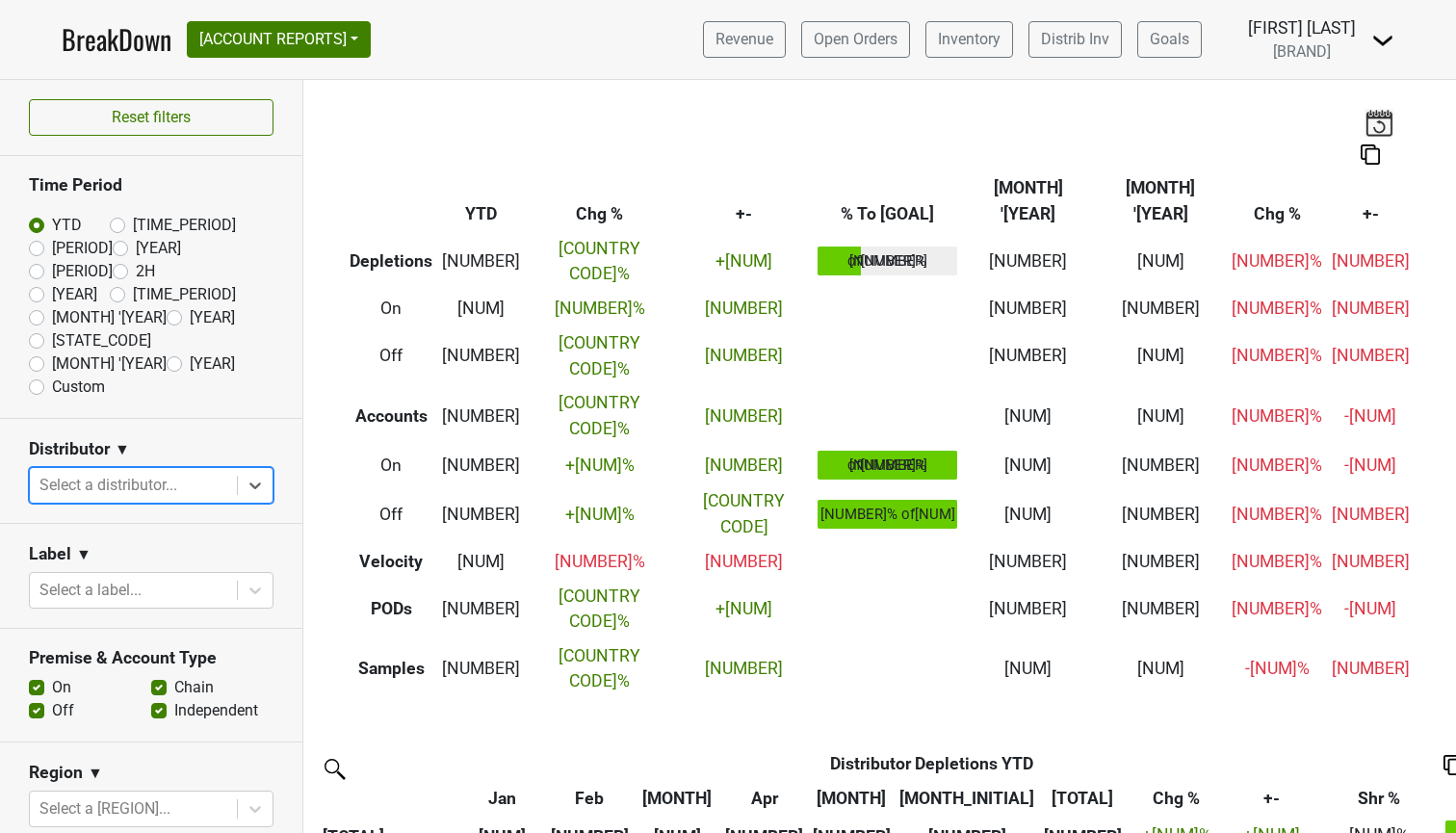 click on "Custom" at bounding box center (78, 387) 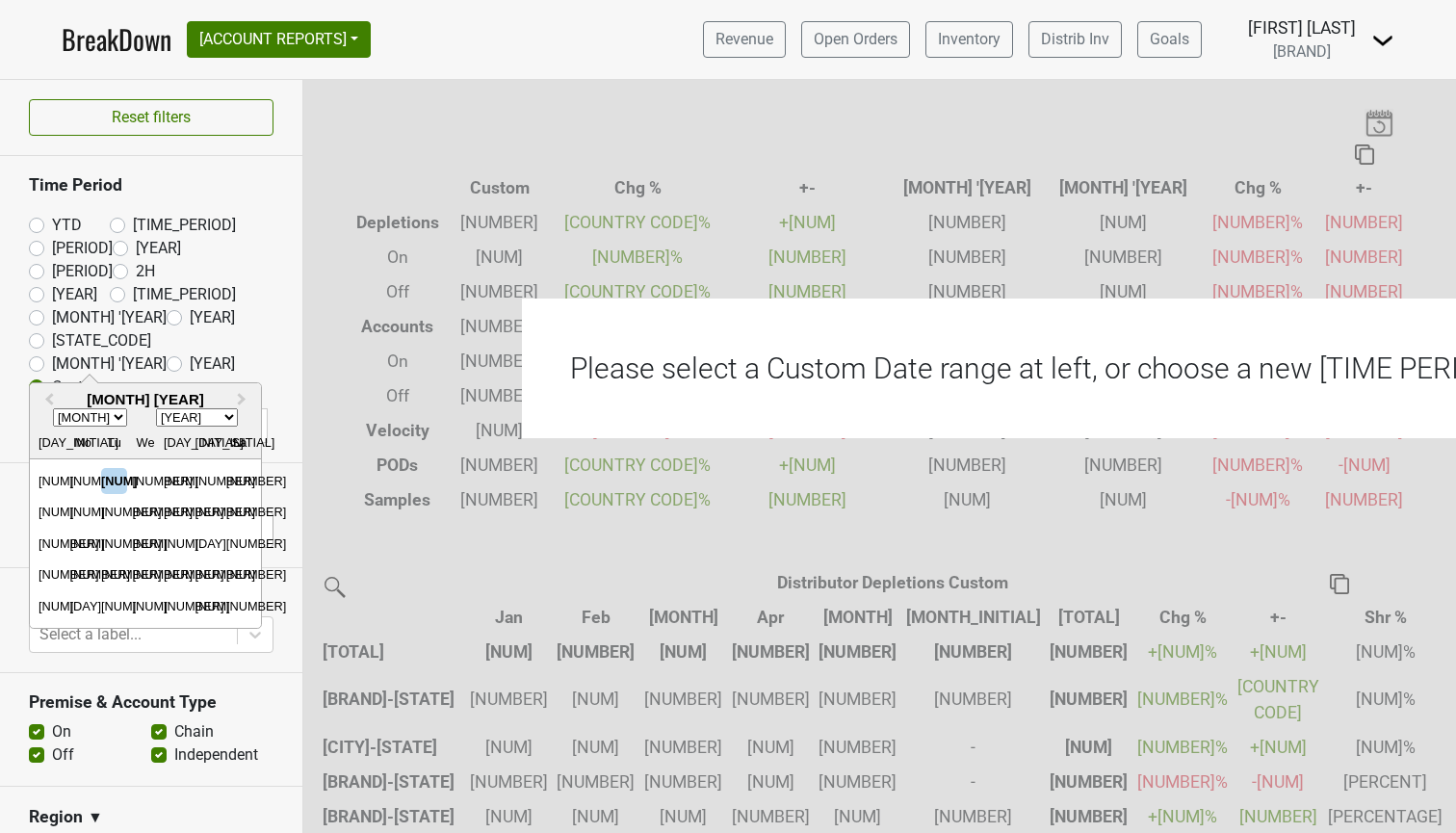 click at bounding box center (87, 426) 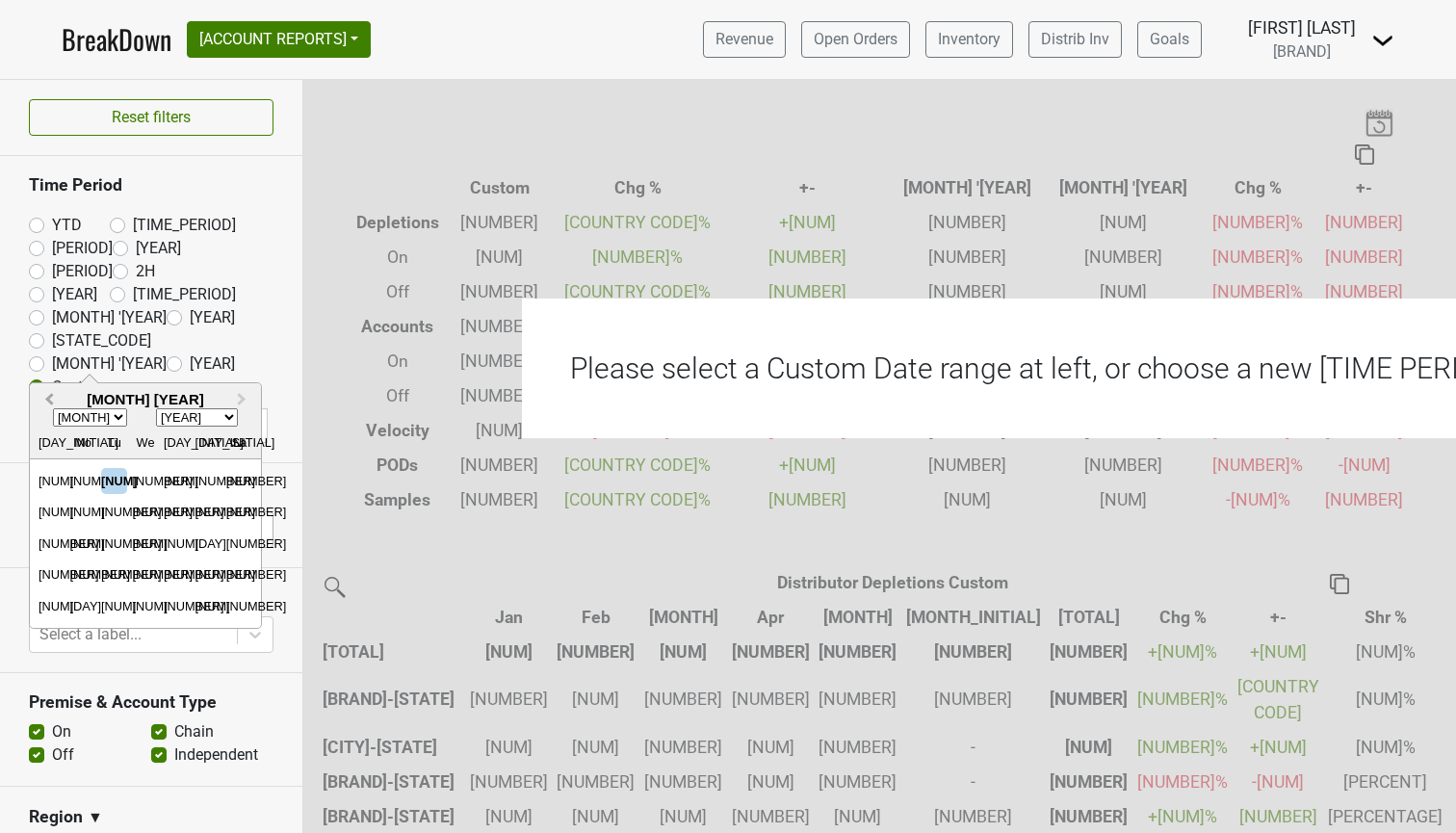 click on "Previous Month" at bounding box center [49, 400] 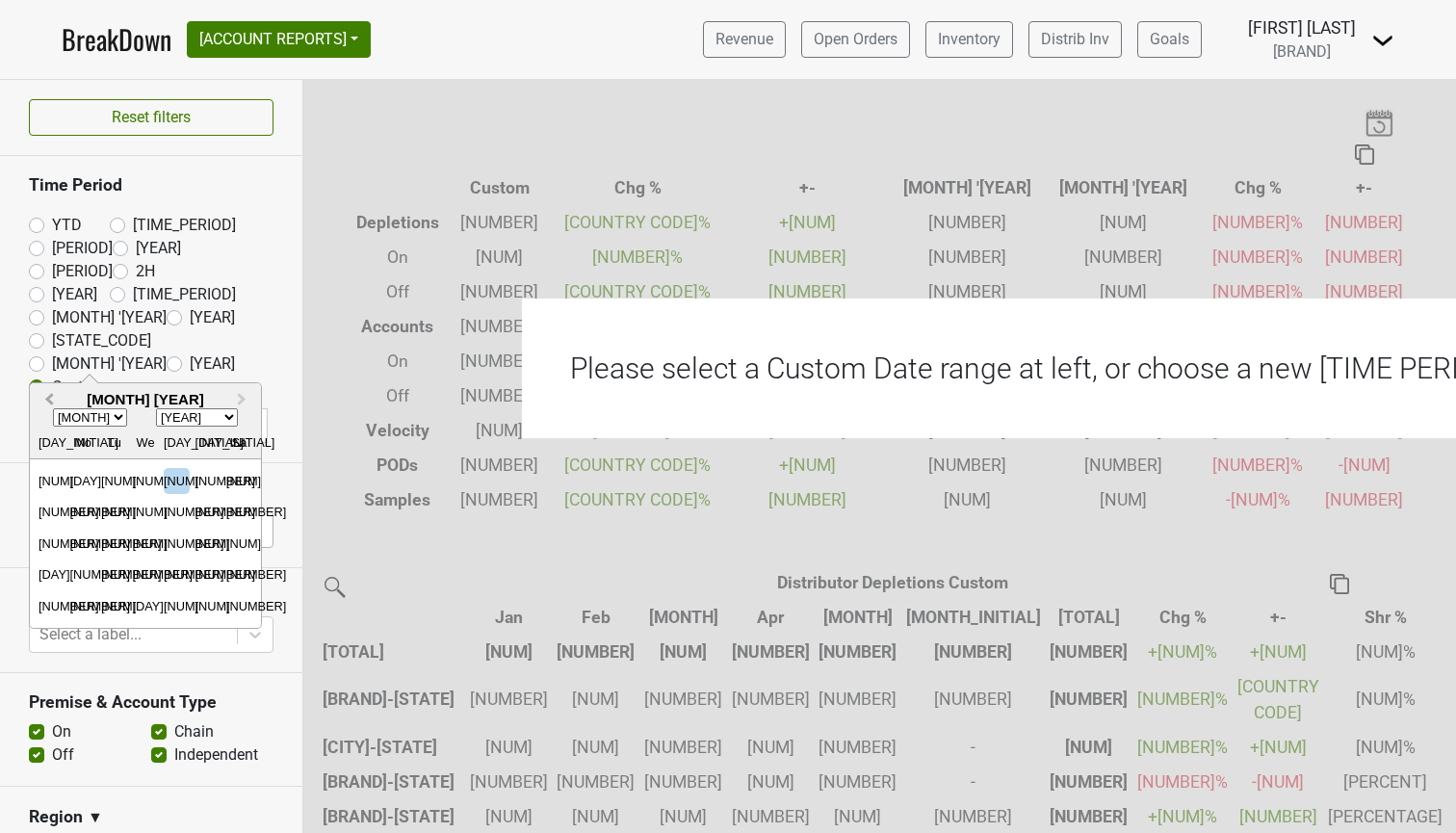 click on "Previous Month" at bounding box center [49, 400] 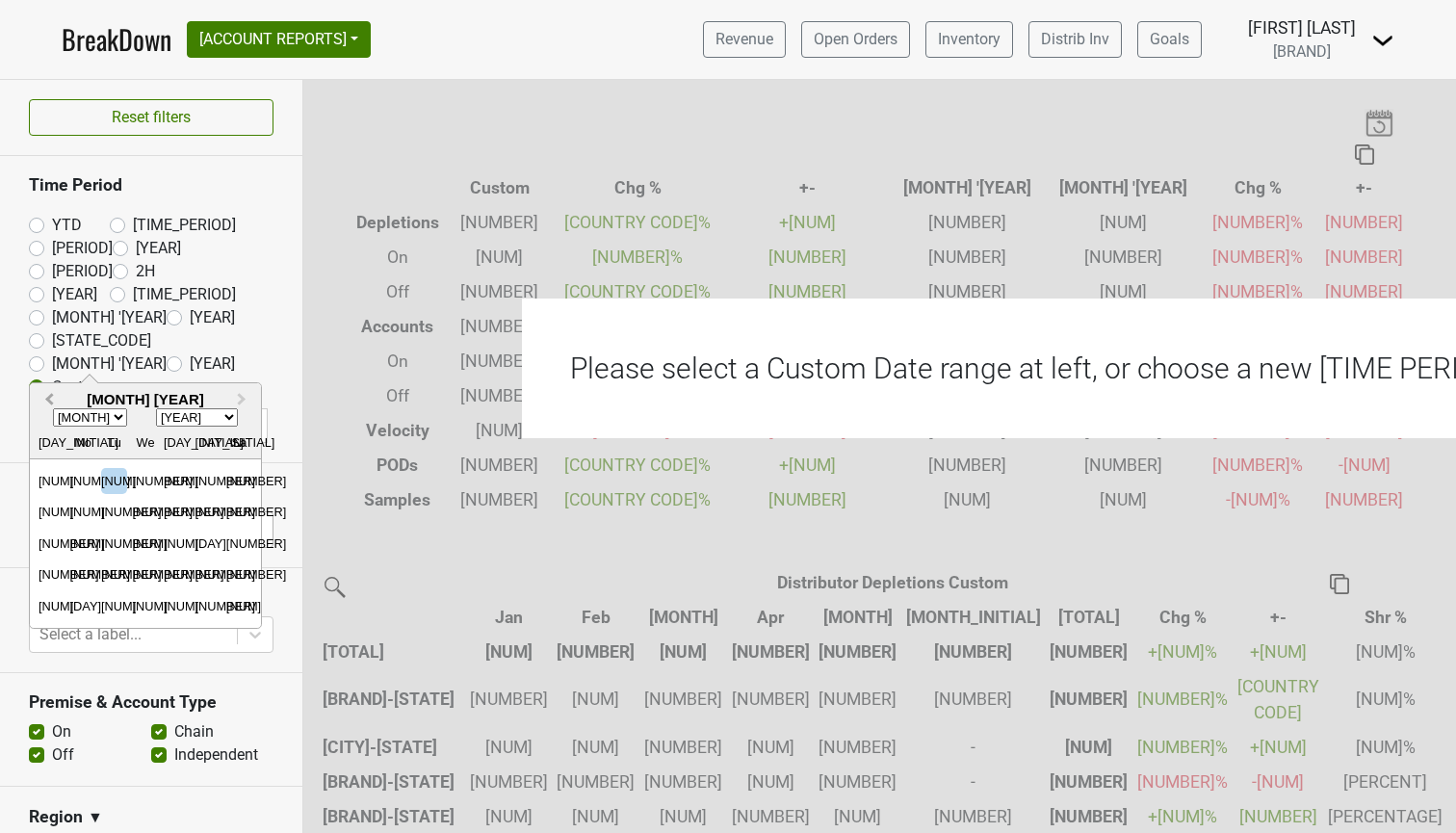 click on "Previous Month" at bounding box center [49, 400] 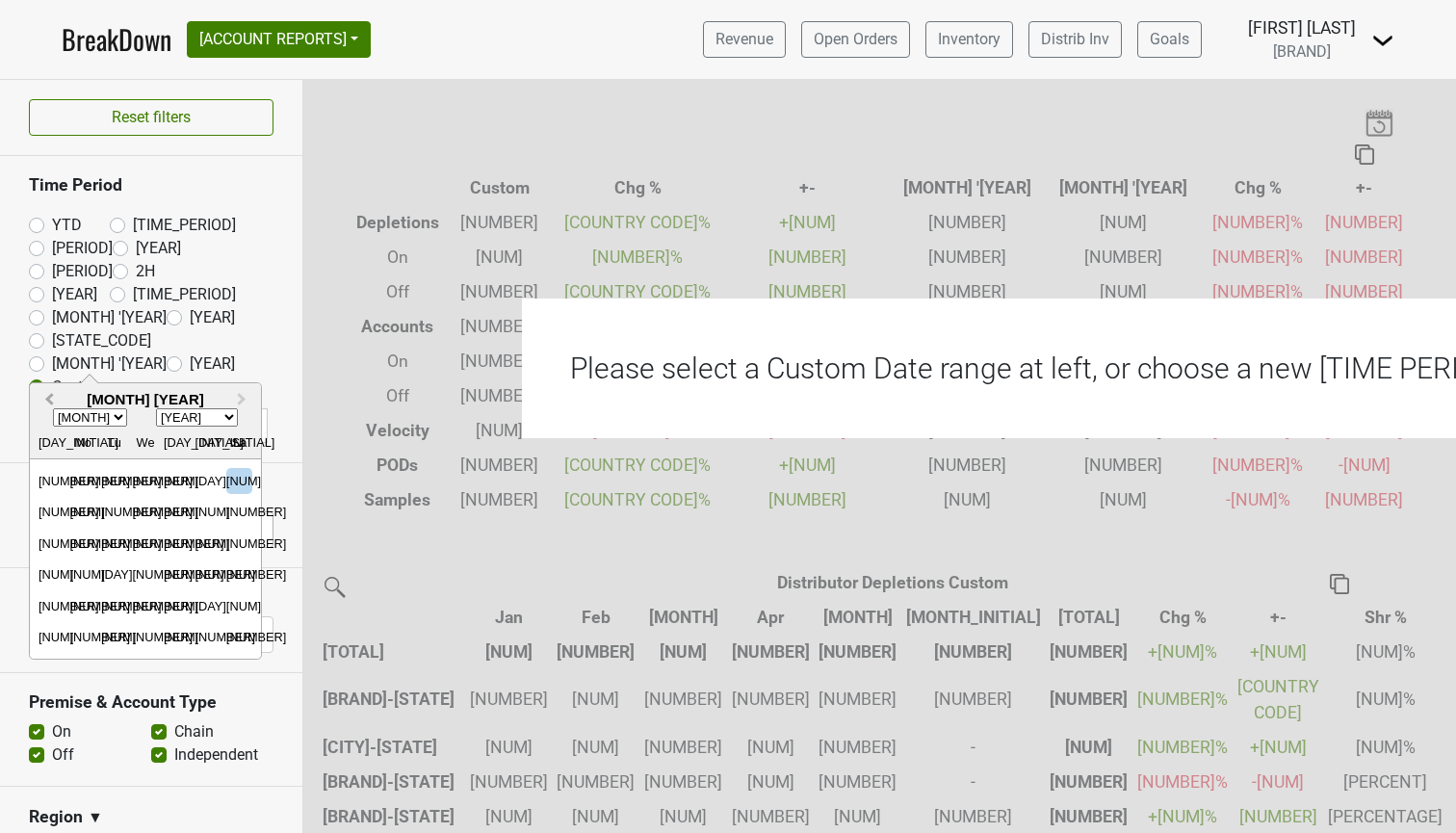 click on "Previous Month" at bounding box center [49, 400] 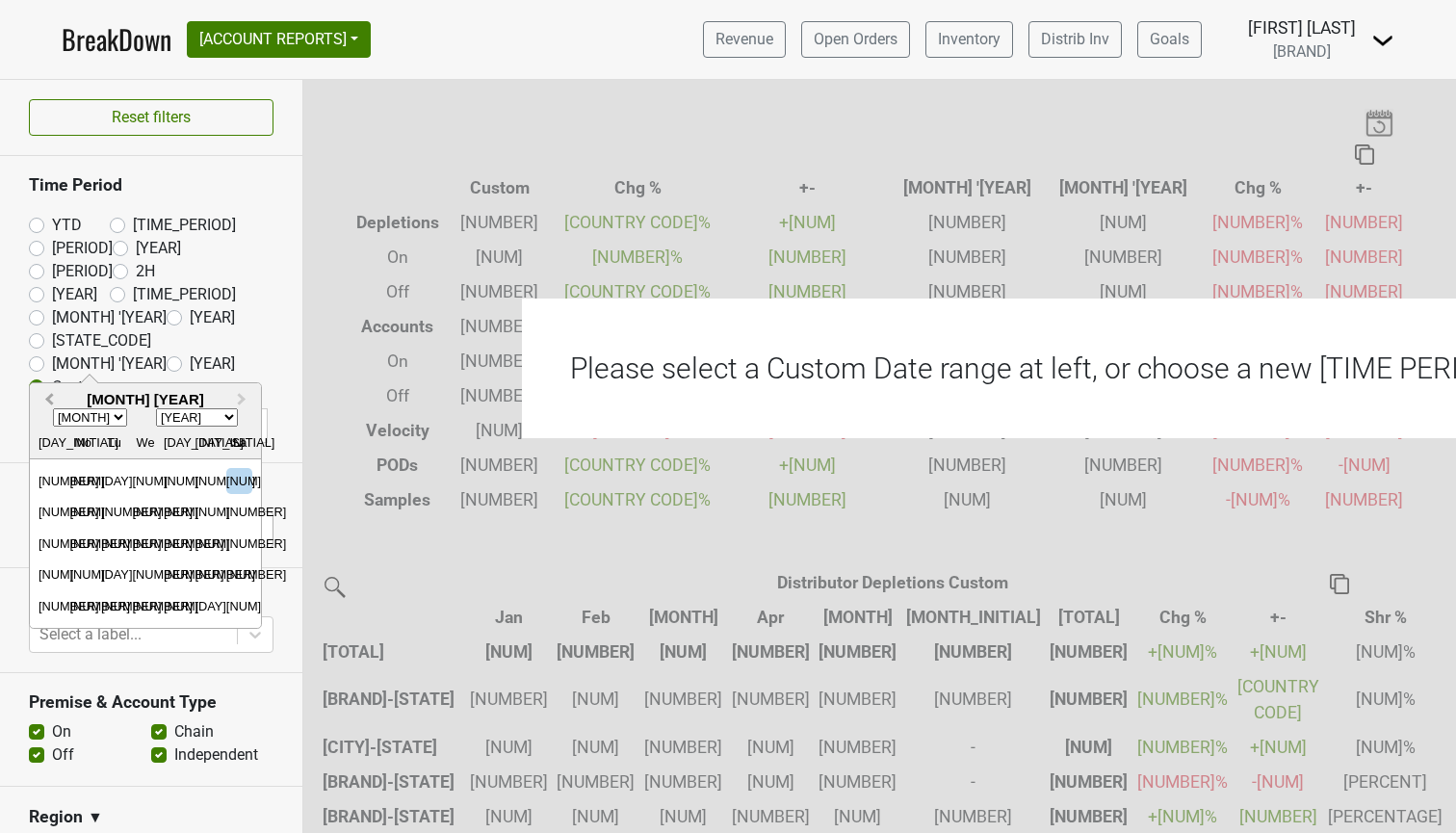 click on "Previous Month" at bounding box center (49, 400) 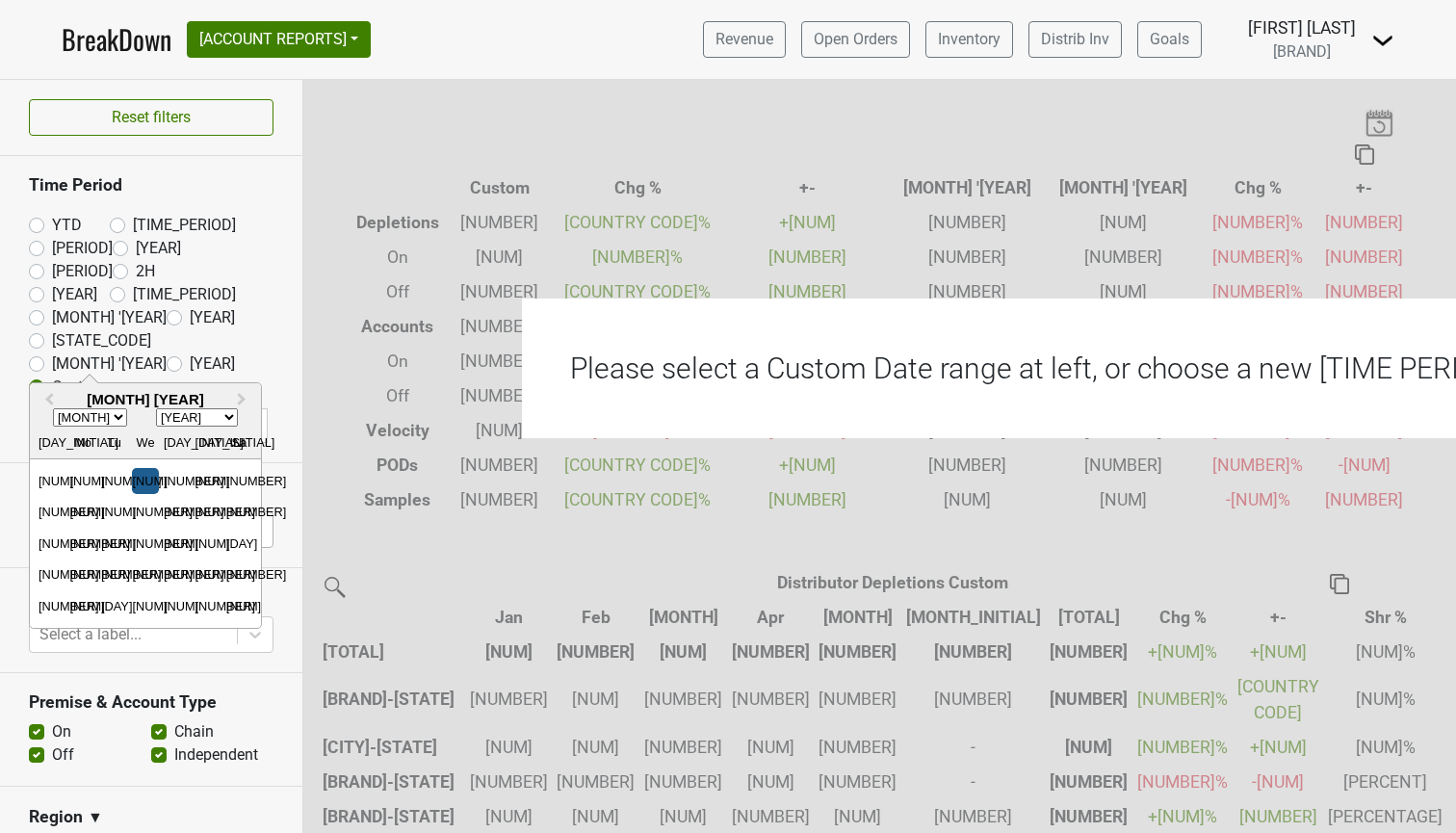 click on "1" at bounding box center [144, 481] 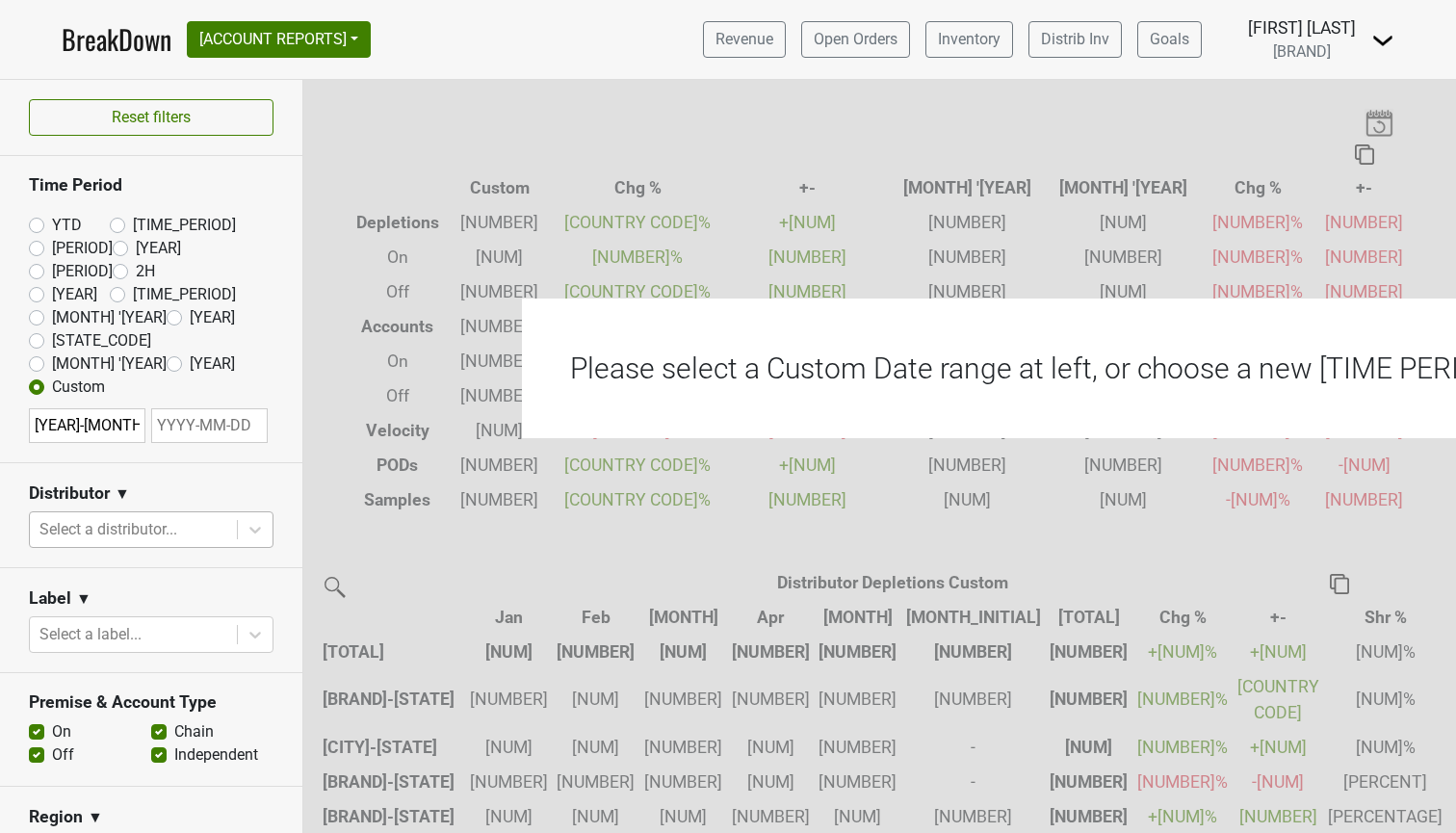 click at bounding box center (87, 426) 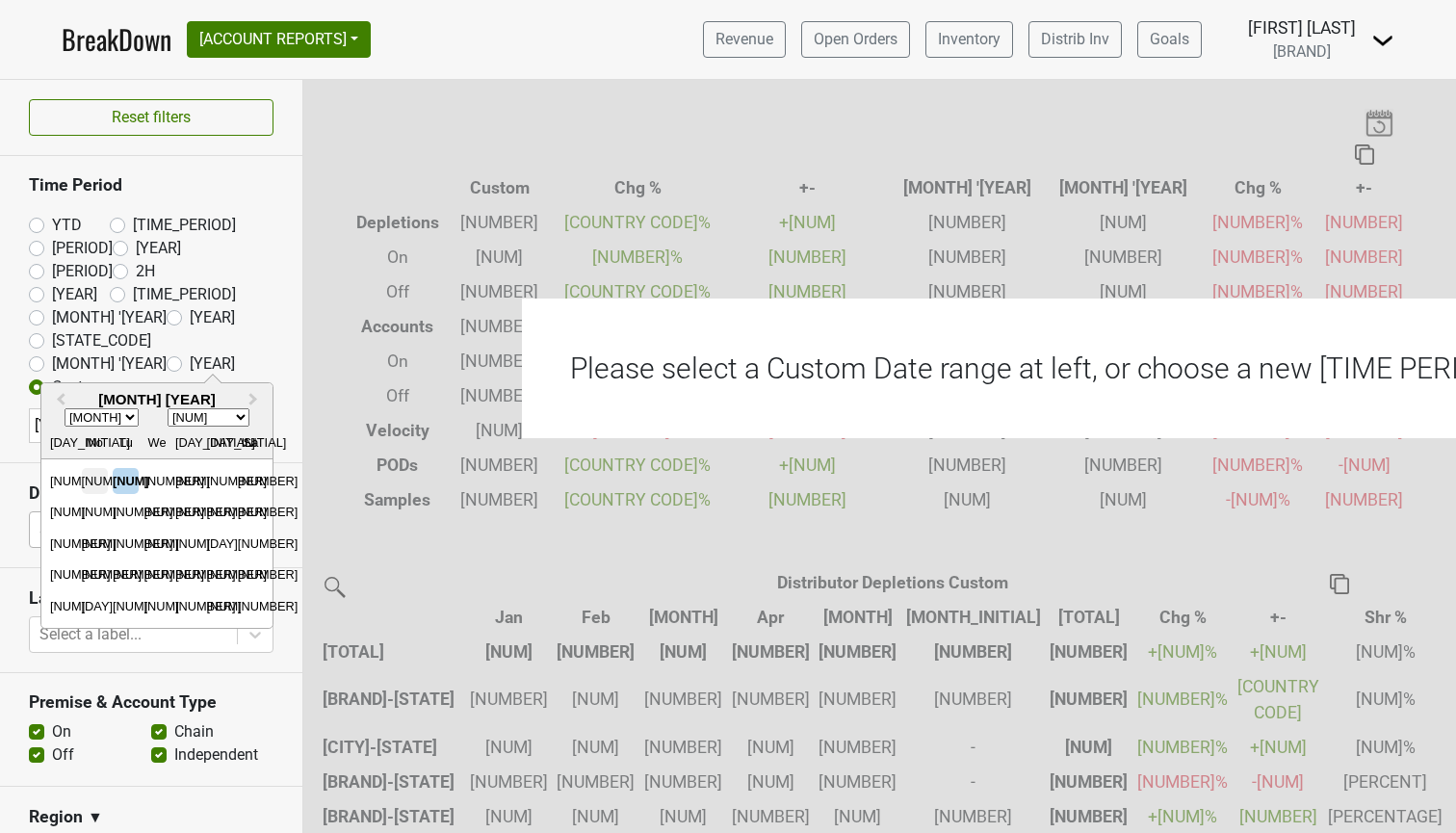 click on "30" at bounding box center (94, 481) 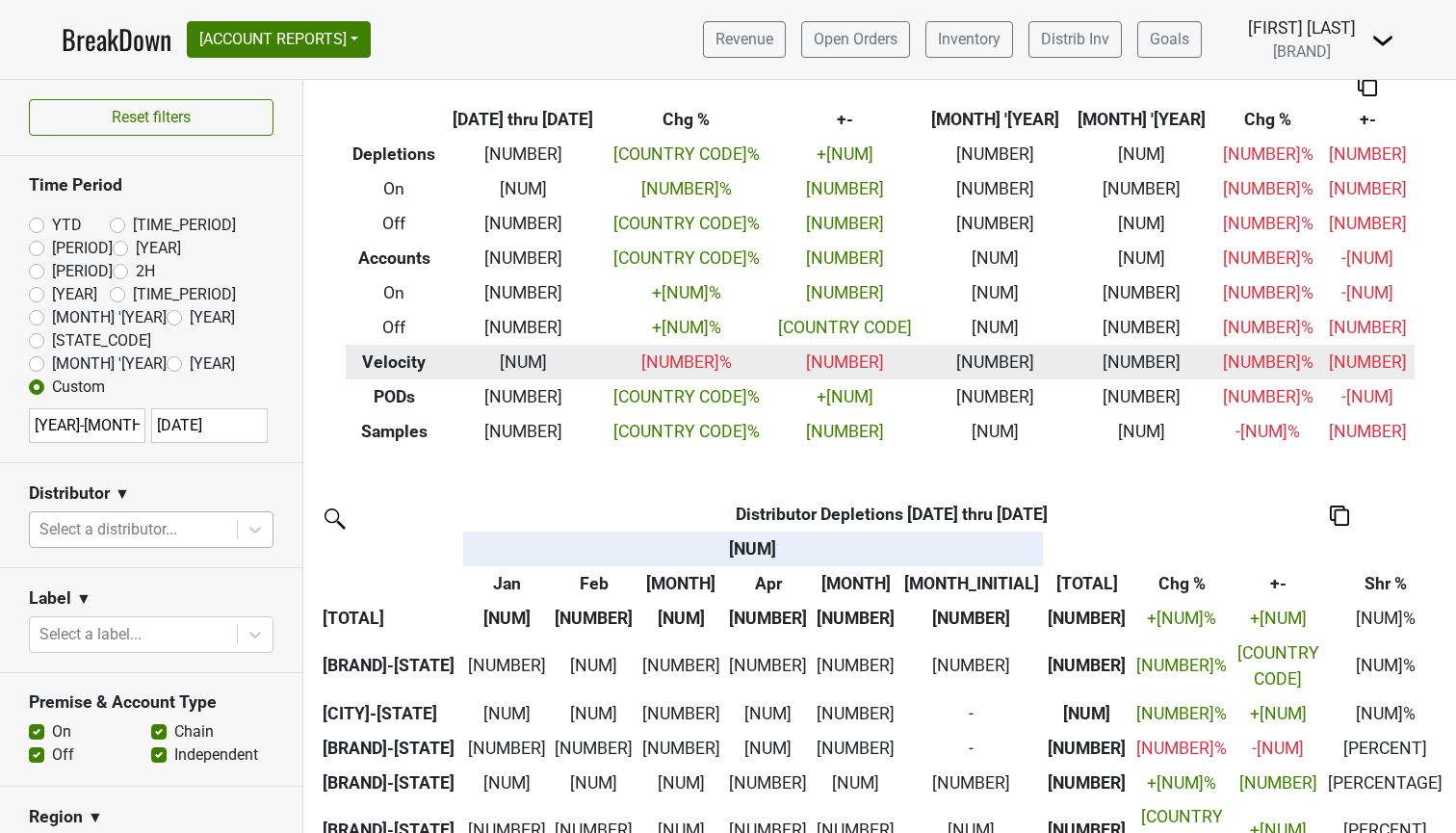 scroll, scrollTop: 107, scrollLeft: 0, axis: vertical 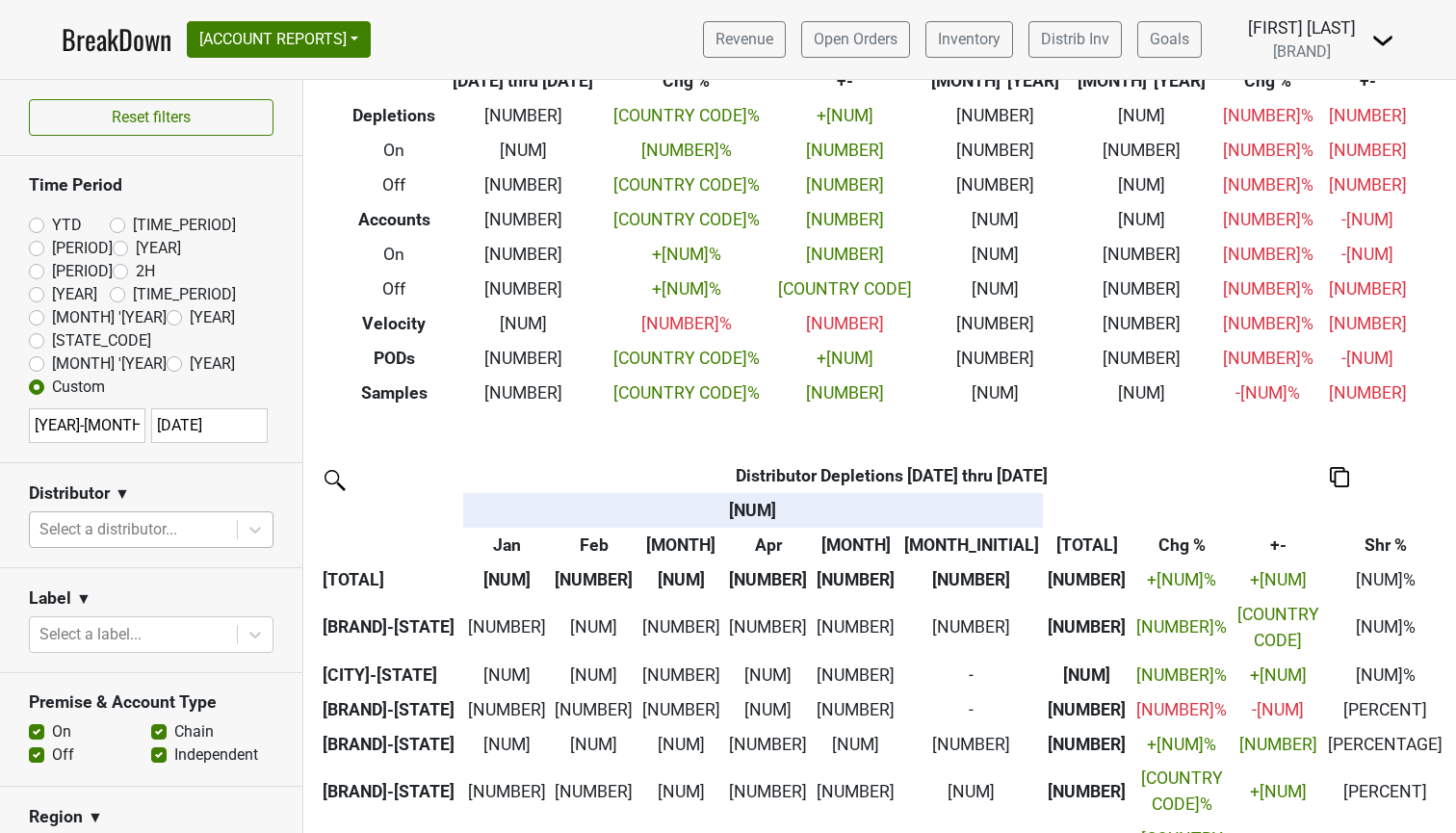 click on "2025-06-30" at bounding box center (87, 426) 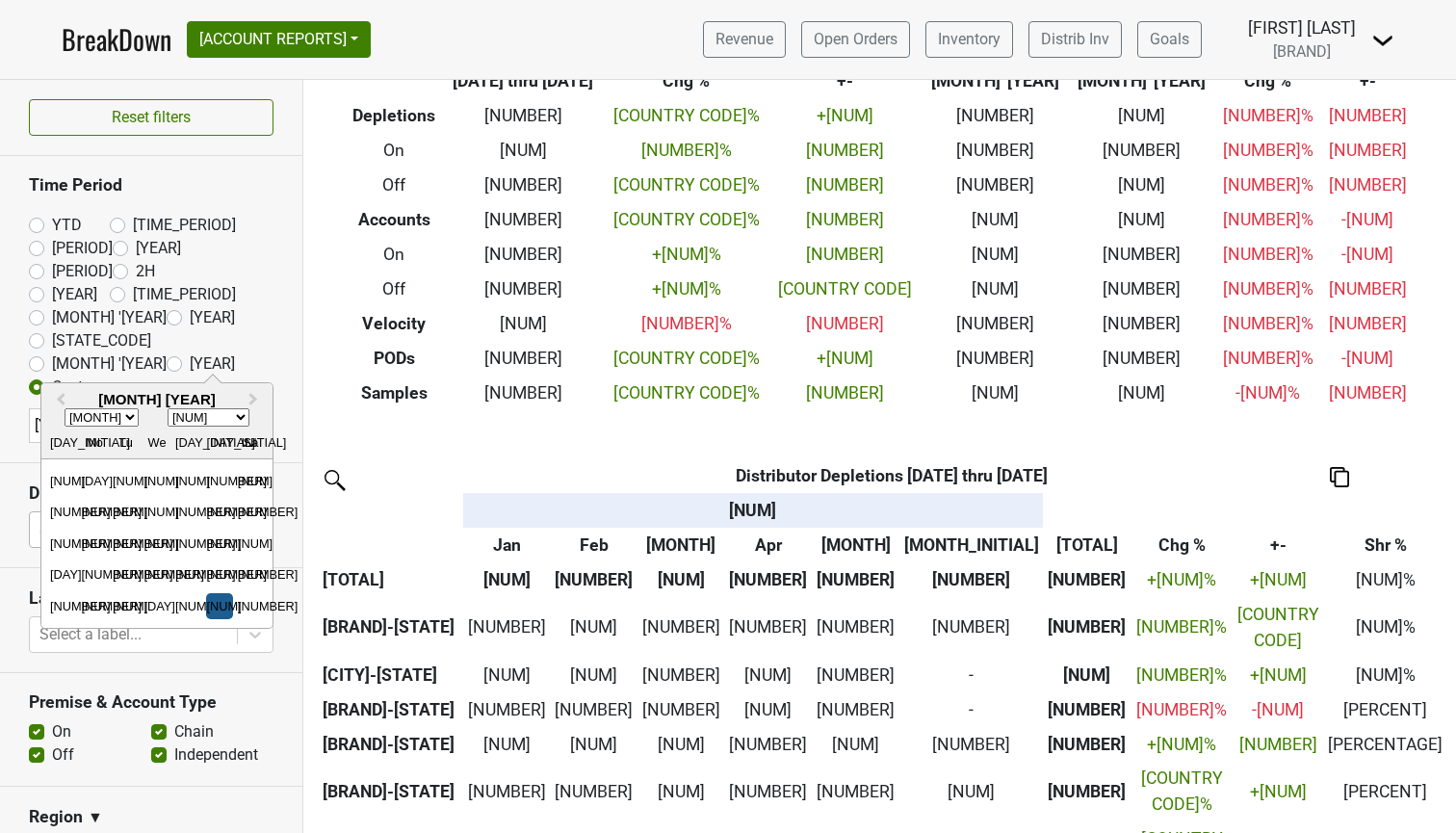 type on "2025-05-30" 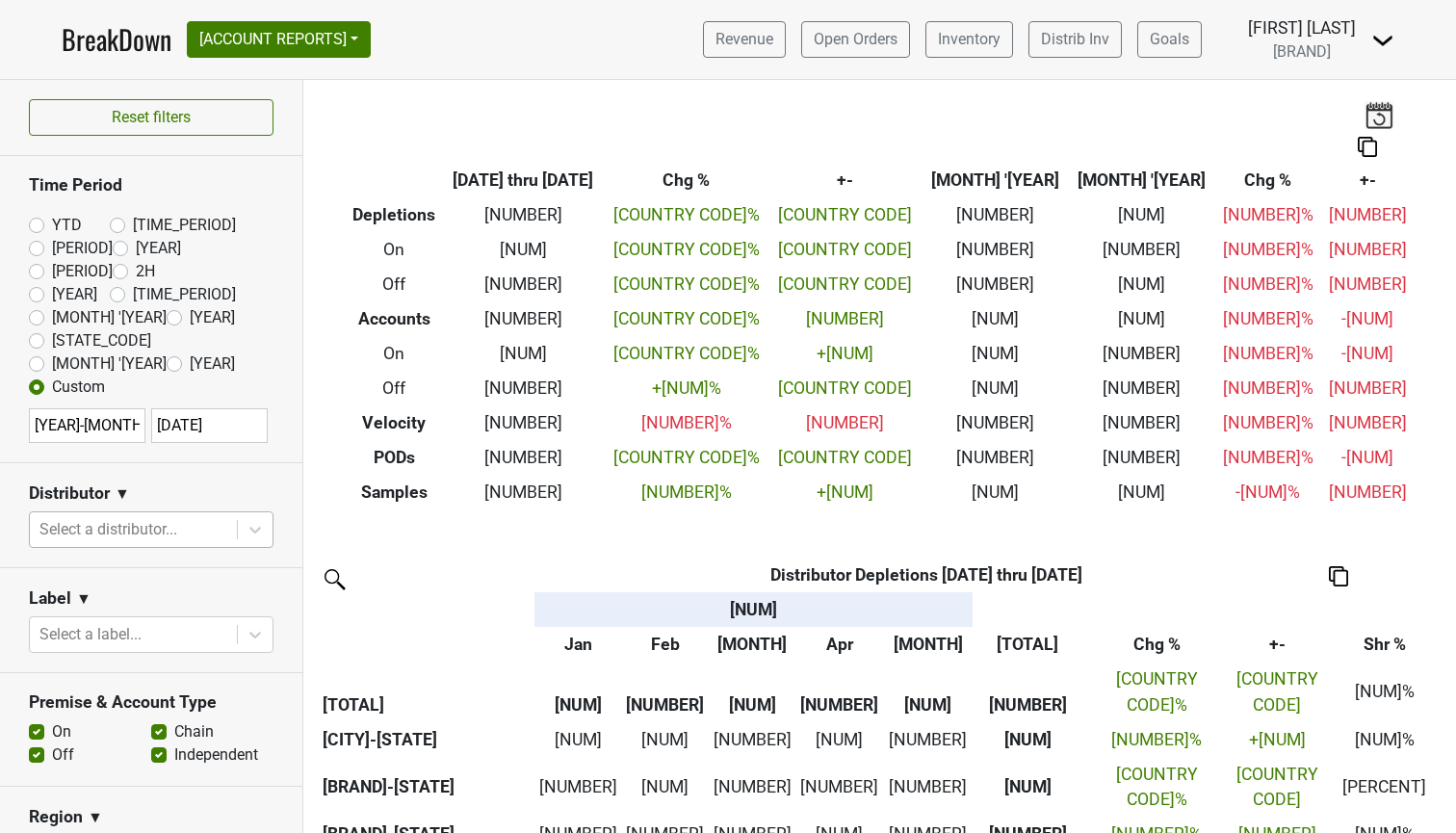 scroll, scrollTop: 0, scrollLeft: 0, axis: both 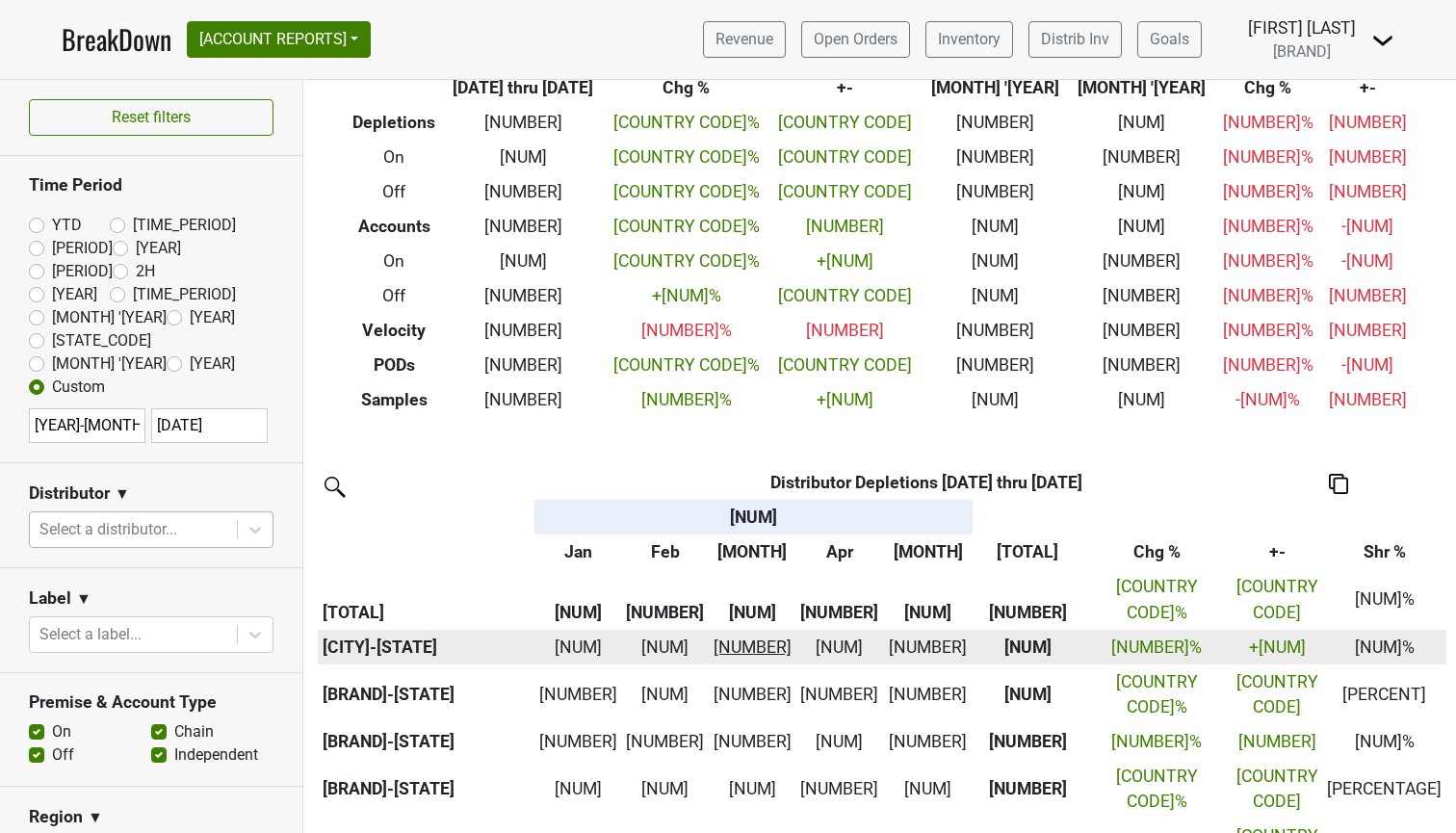 click on "258 258" at bounding box center [752, 647] 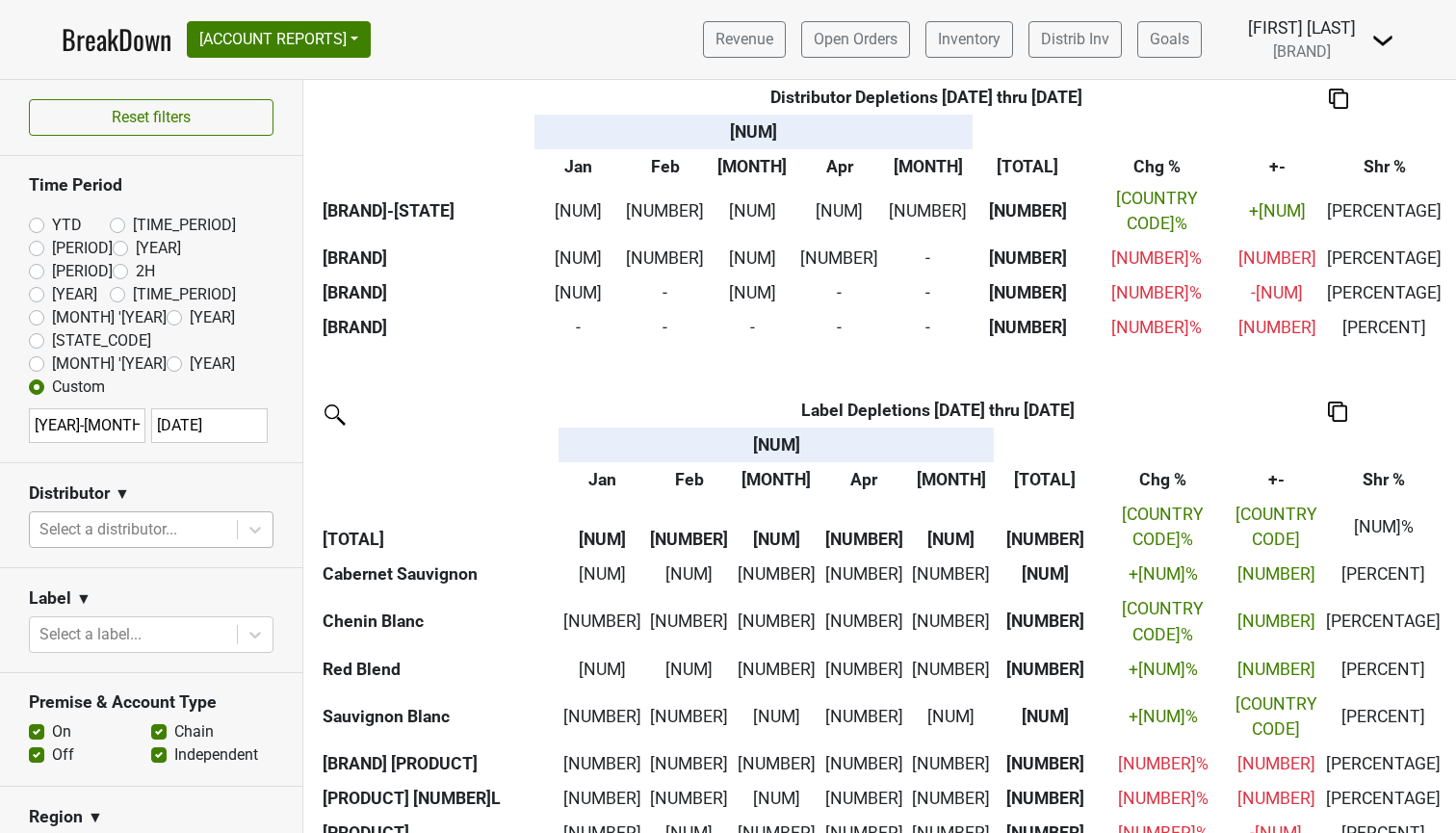 scroll, scrollTop: 1254, scrollLeft: 0, axis: vertical 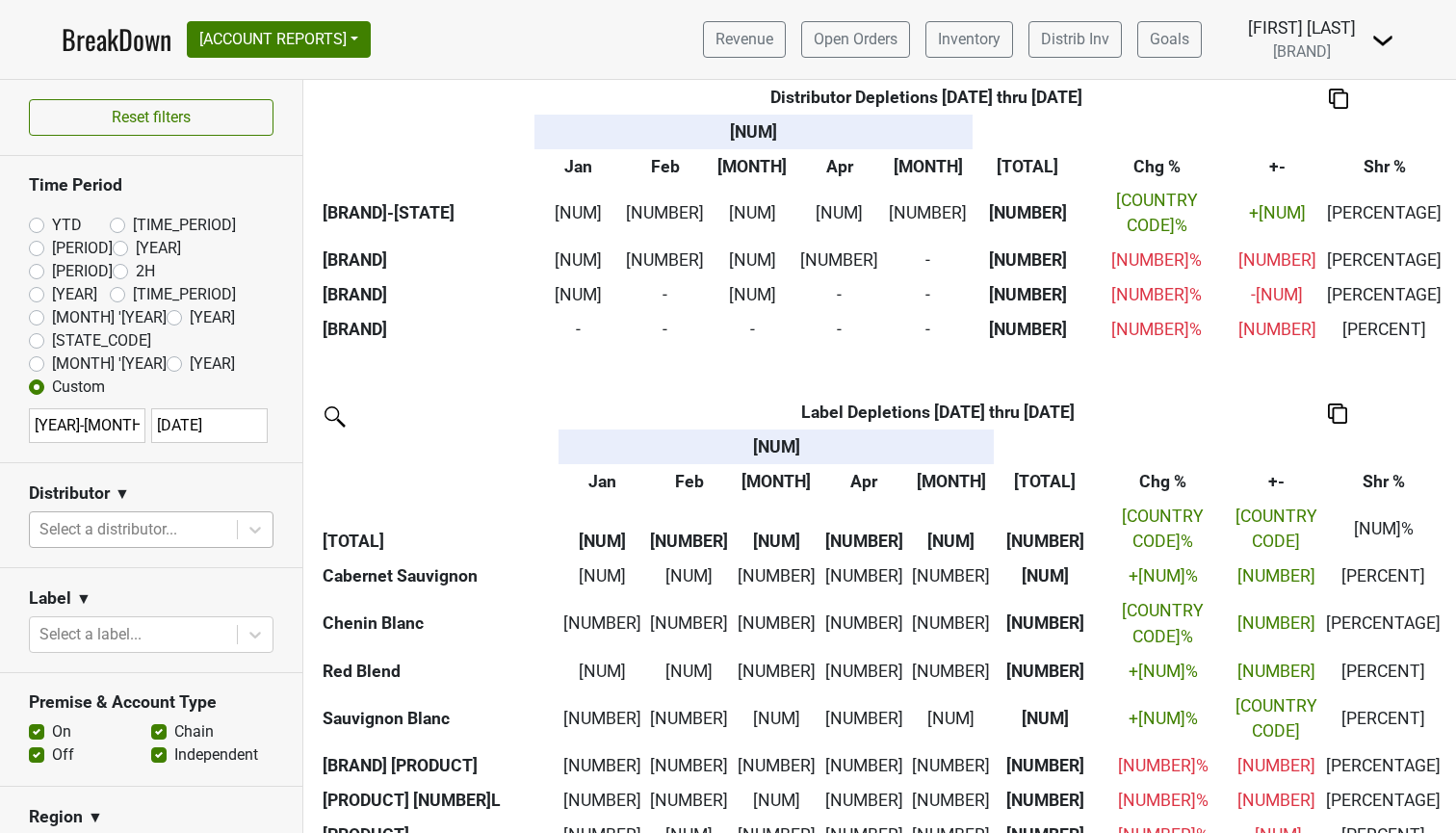click on "0.416 0.42" at bounding box center [689, 623] 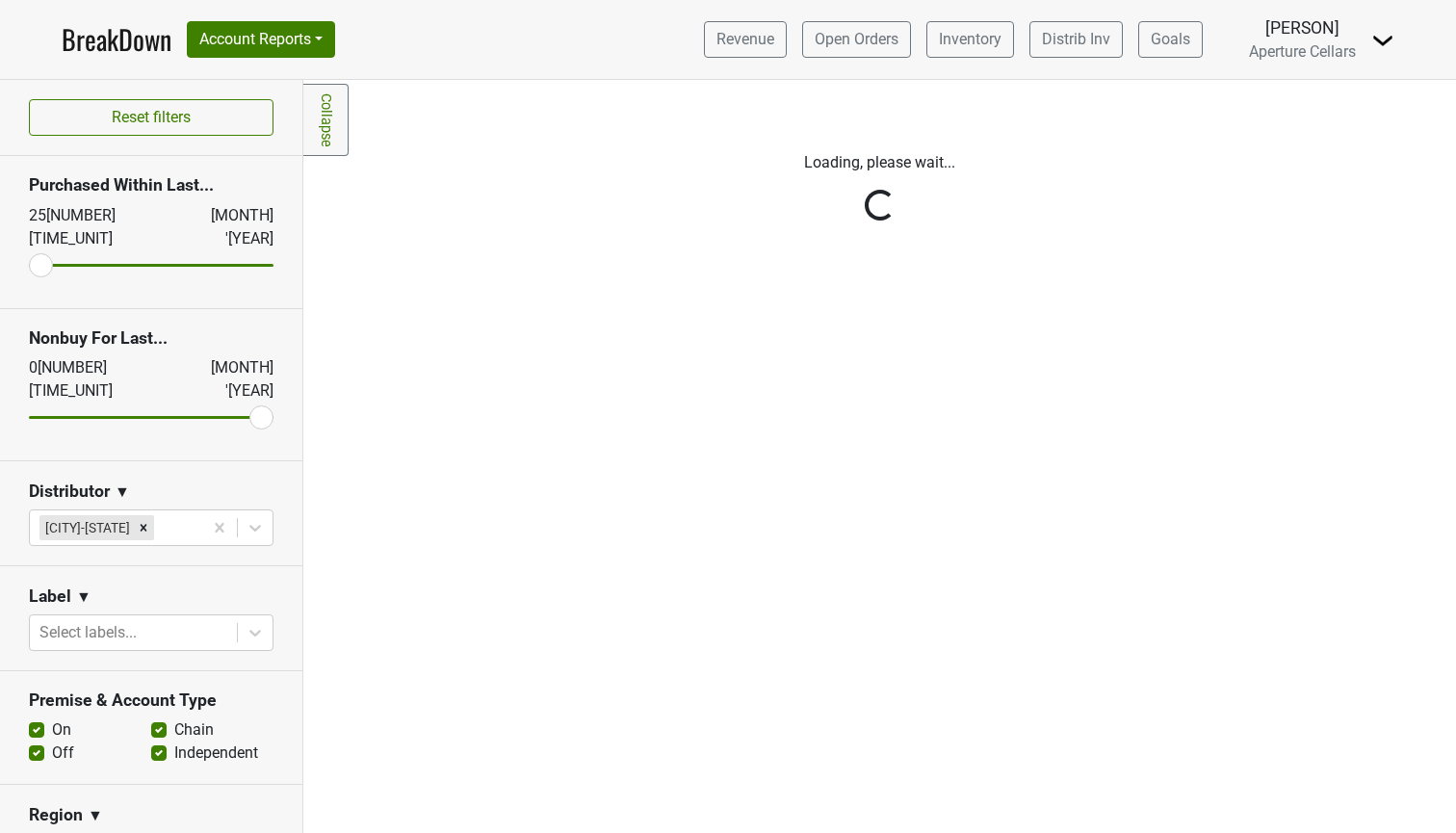 scroll, scrollTop: 0, scrollLeft: 0, axis: both 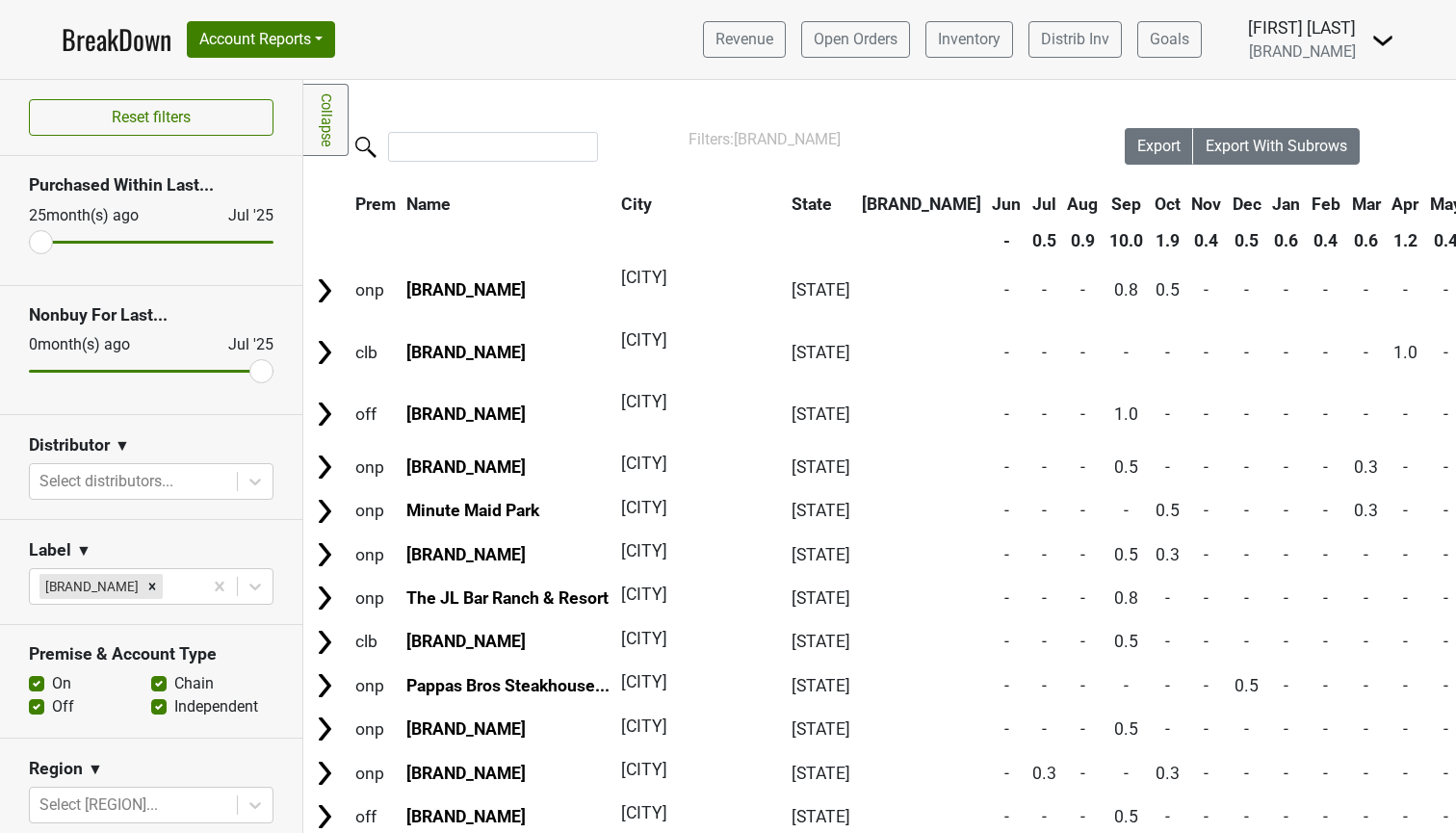 click on "BreakDown" at bounding box center (117, 39) 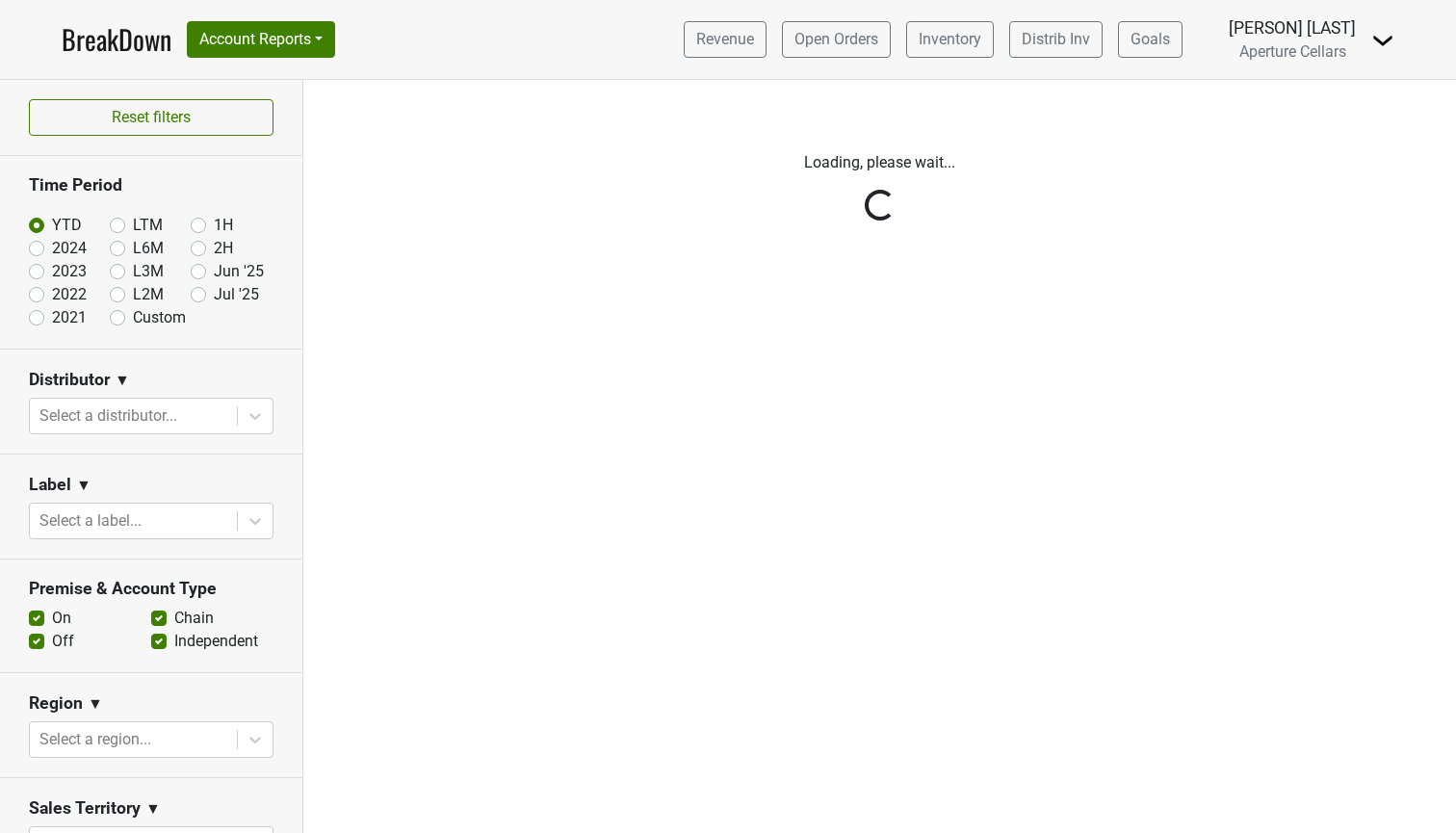 scroll, scrollTop: 0, scrollLeft: 0, axis: both 